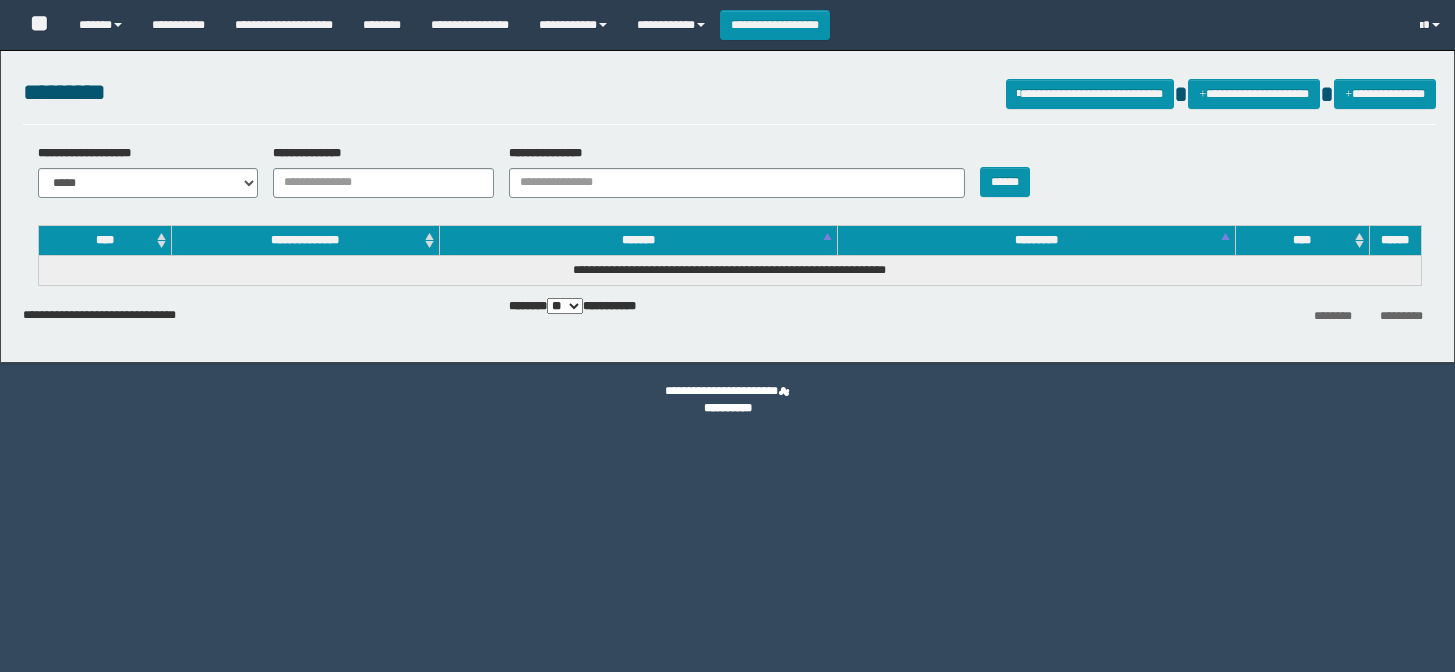 click on "**********" at bounding box center (284, 25) 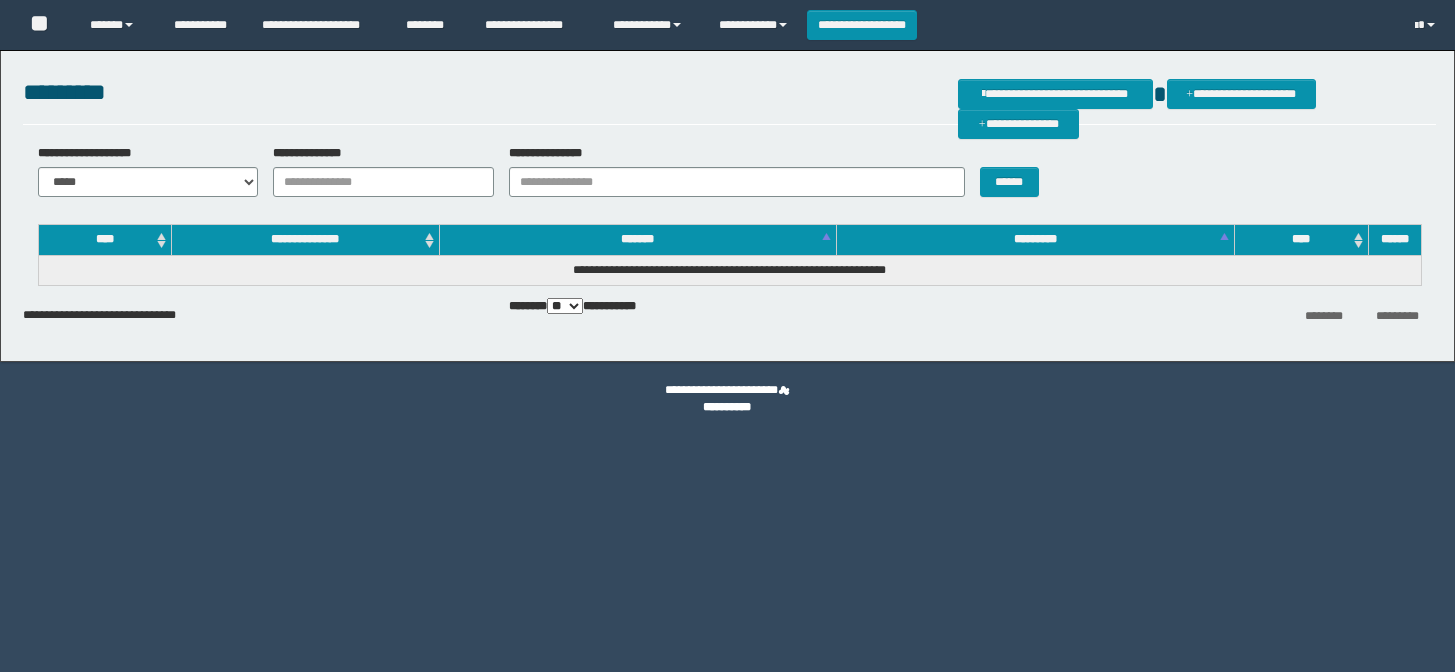 scroll, scrollTop: 0, scrollLeft: 0, axis: both 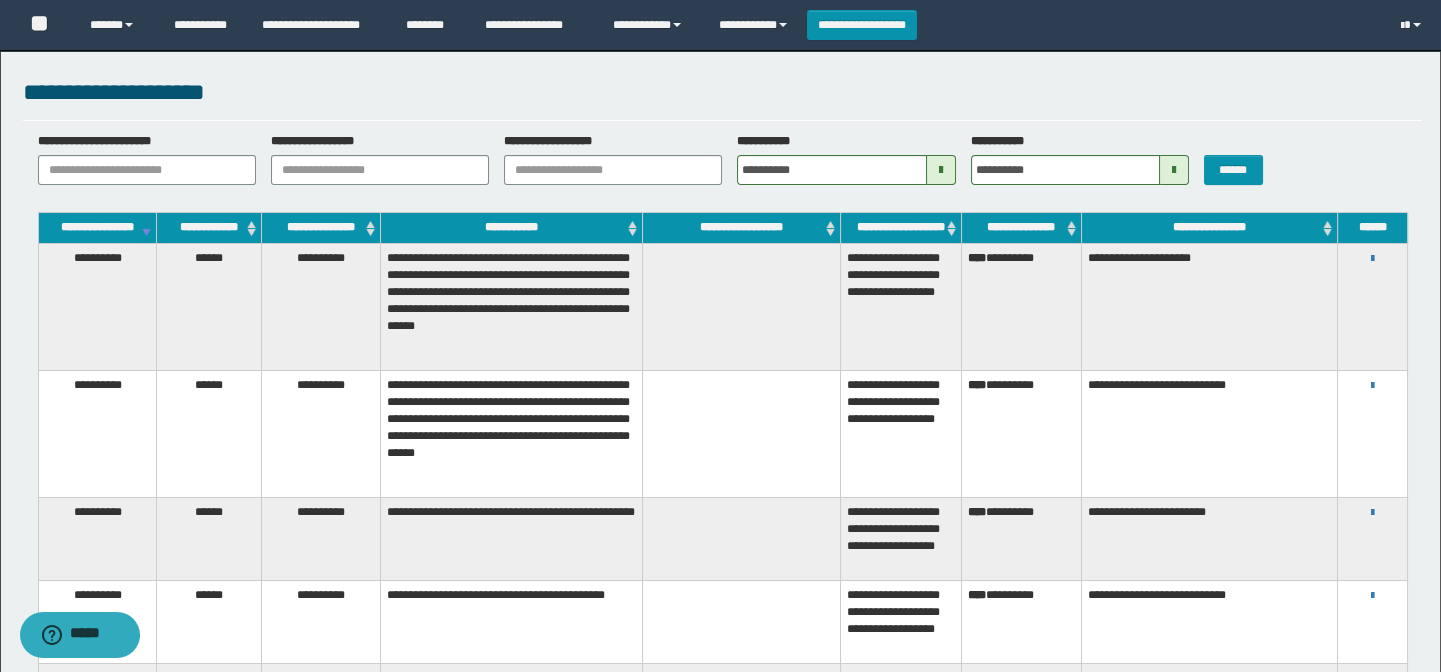 click at bounding box center (941, 170) 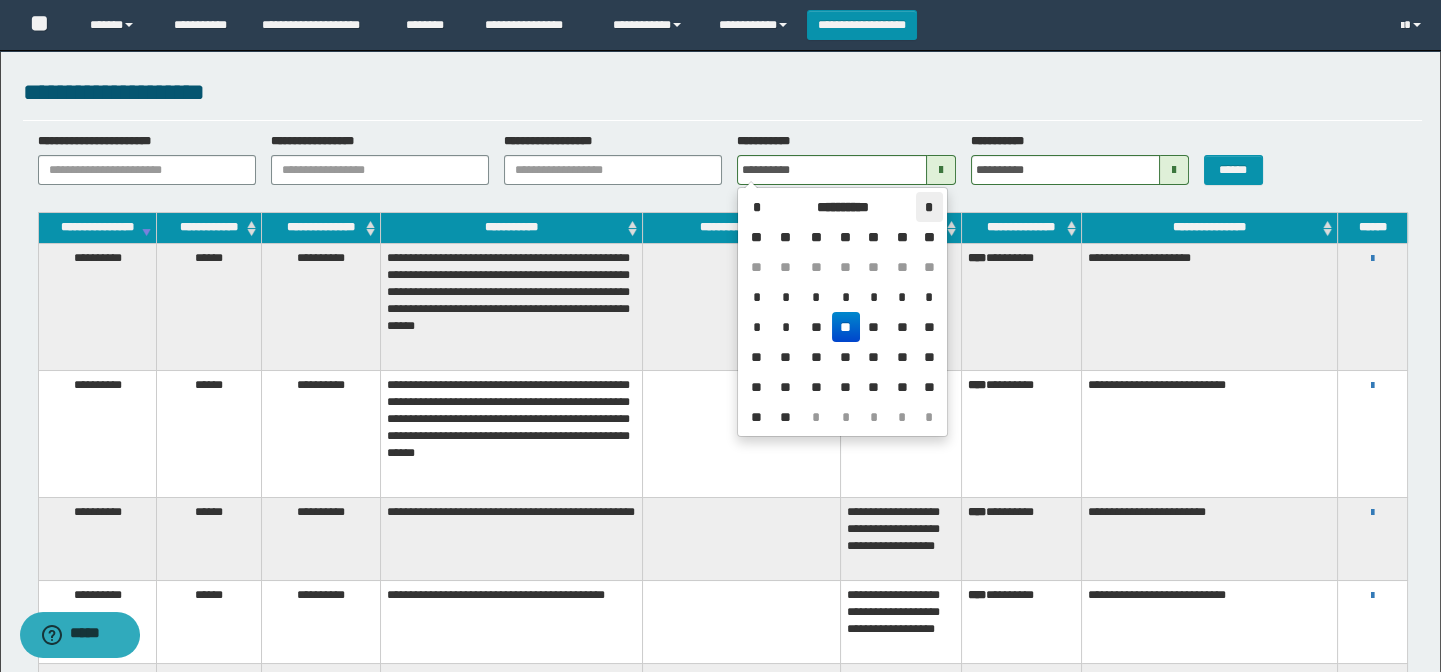 click on "*" at bounding box center [929, 207] 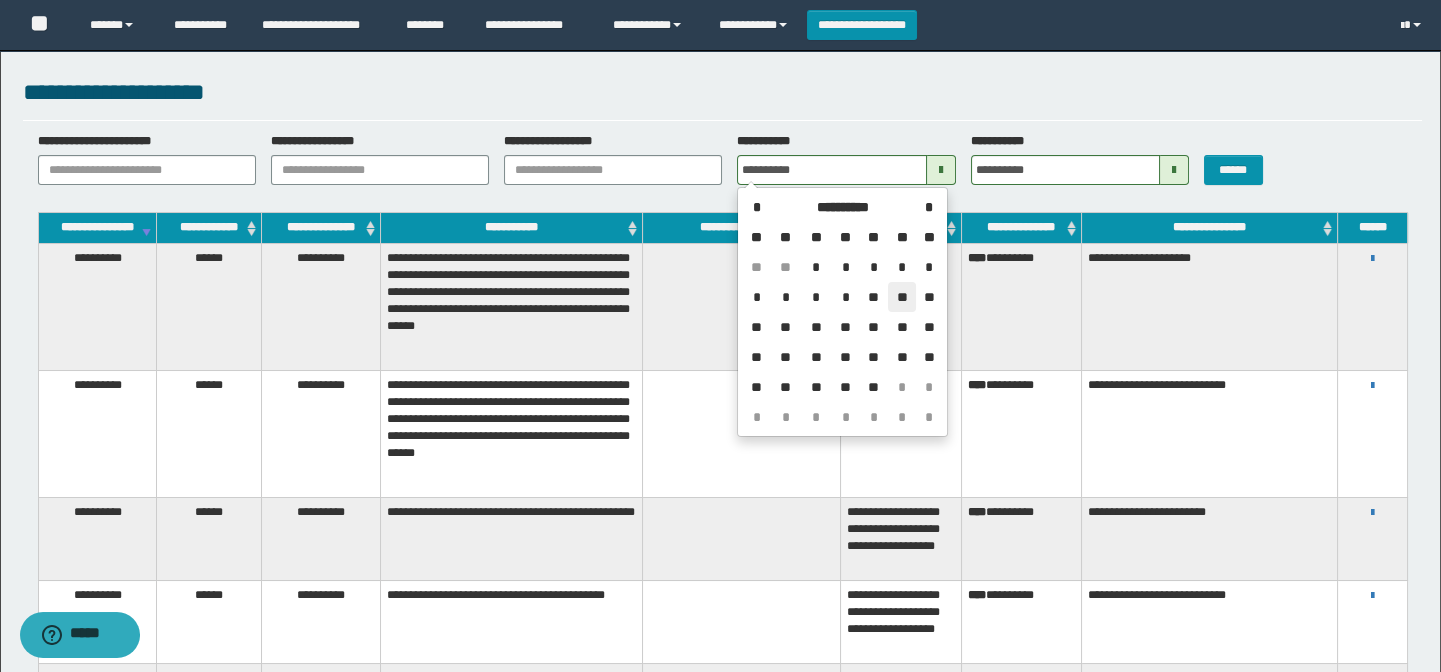 click on "**" at bounding box center [902, 297] 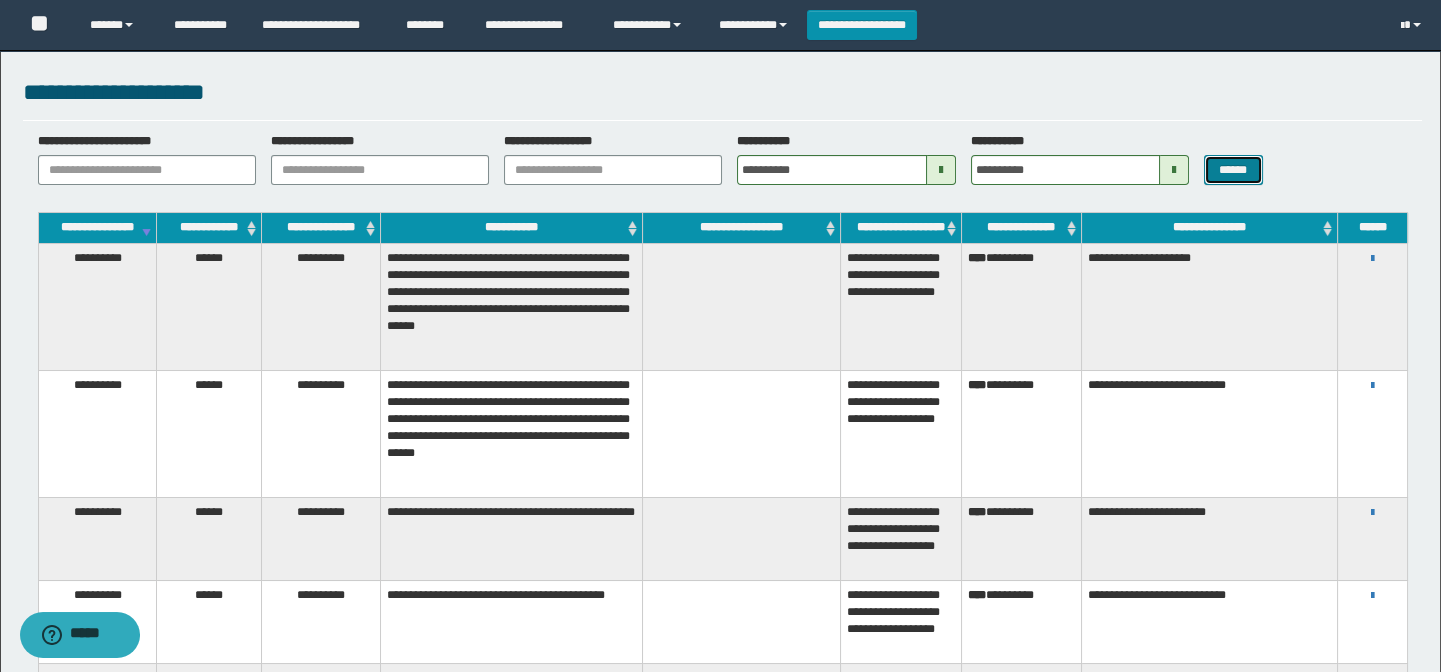 click on "******" at bounding box center (1233, 170) 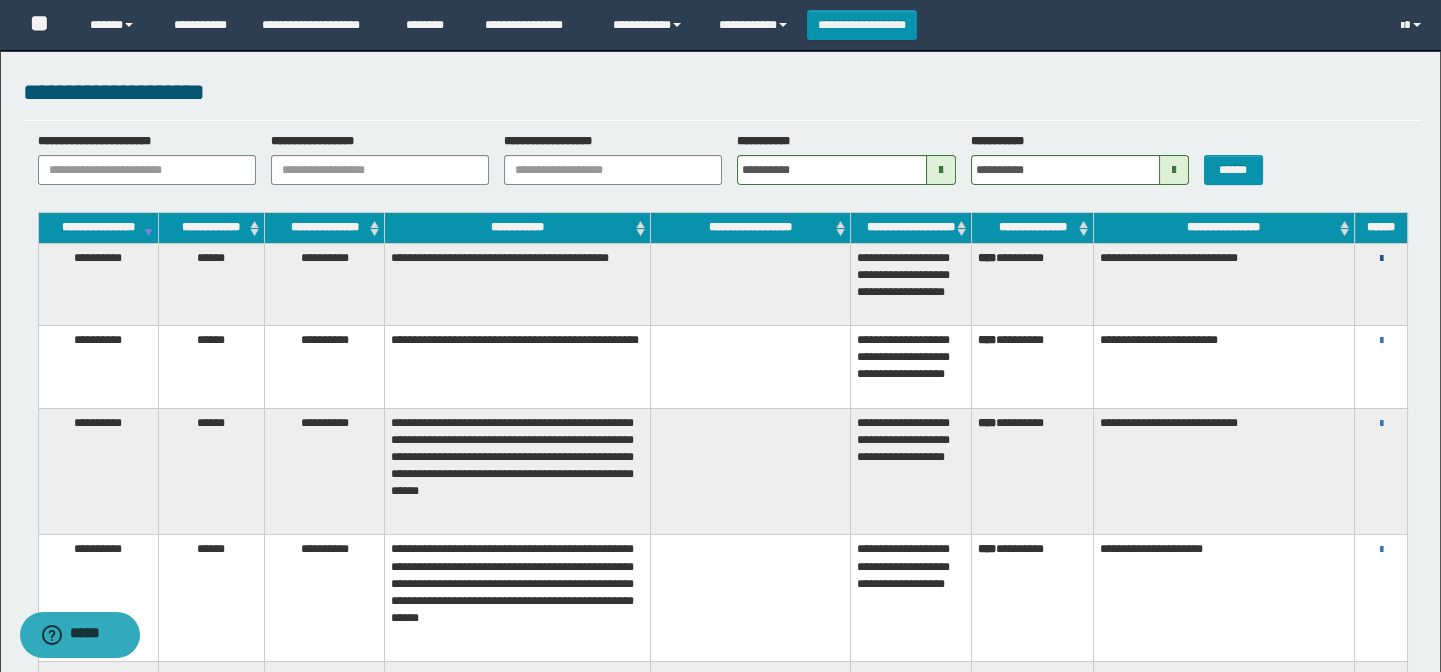 click at bounding box center [1381, 259] 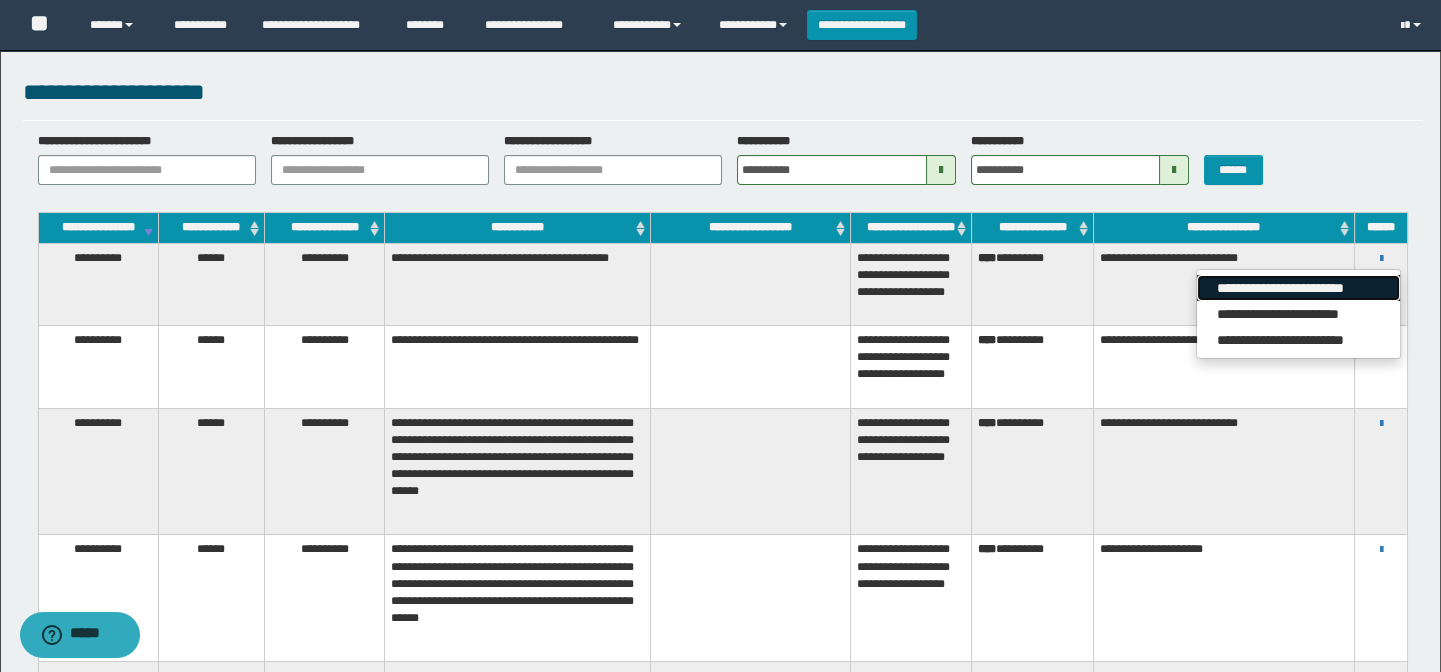 click on "**********" at bounding box center [1298, 288] 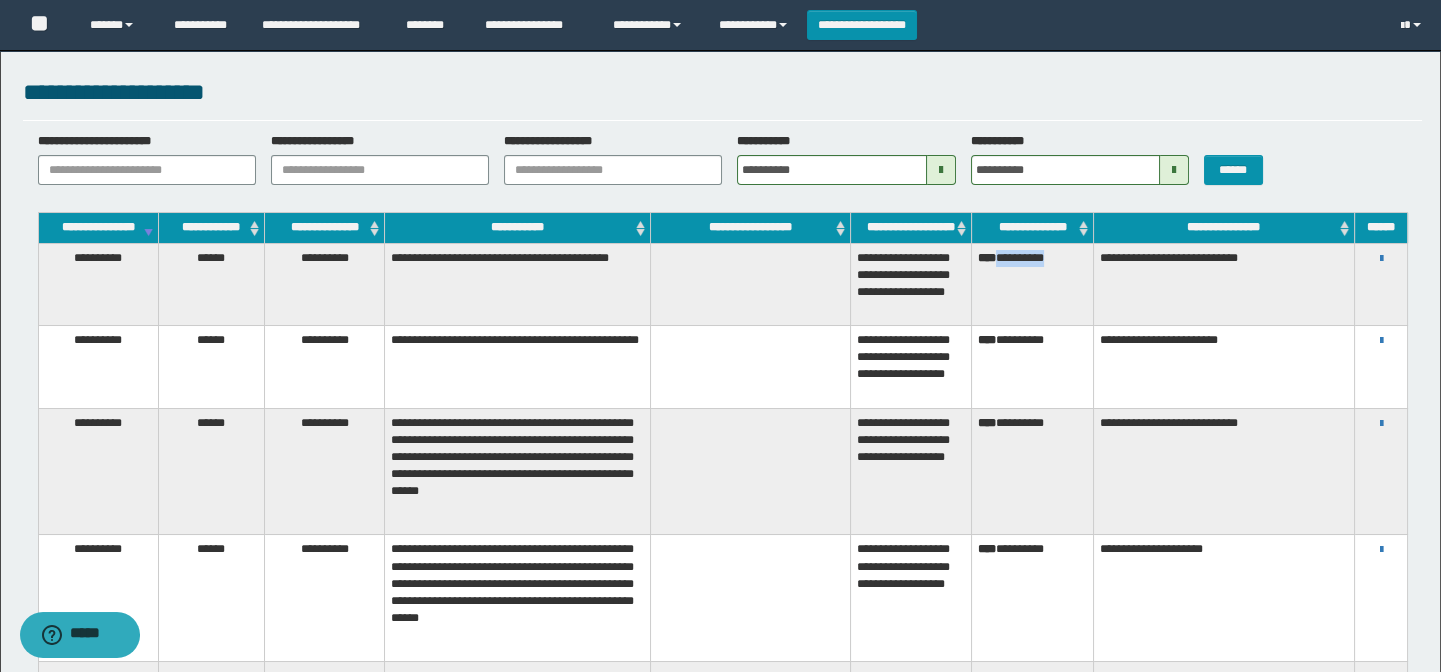 drag, startPoint x: 1070, startPoint y: 269, endPoint x: 1003, endPoint y: 277, distance: 67.47592 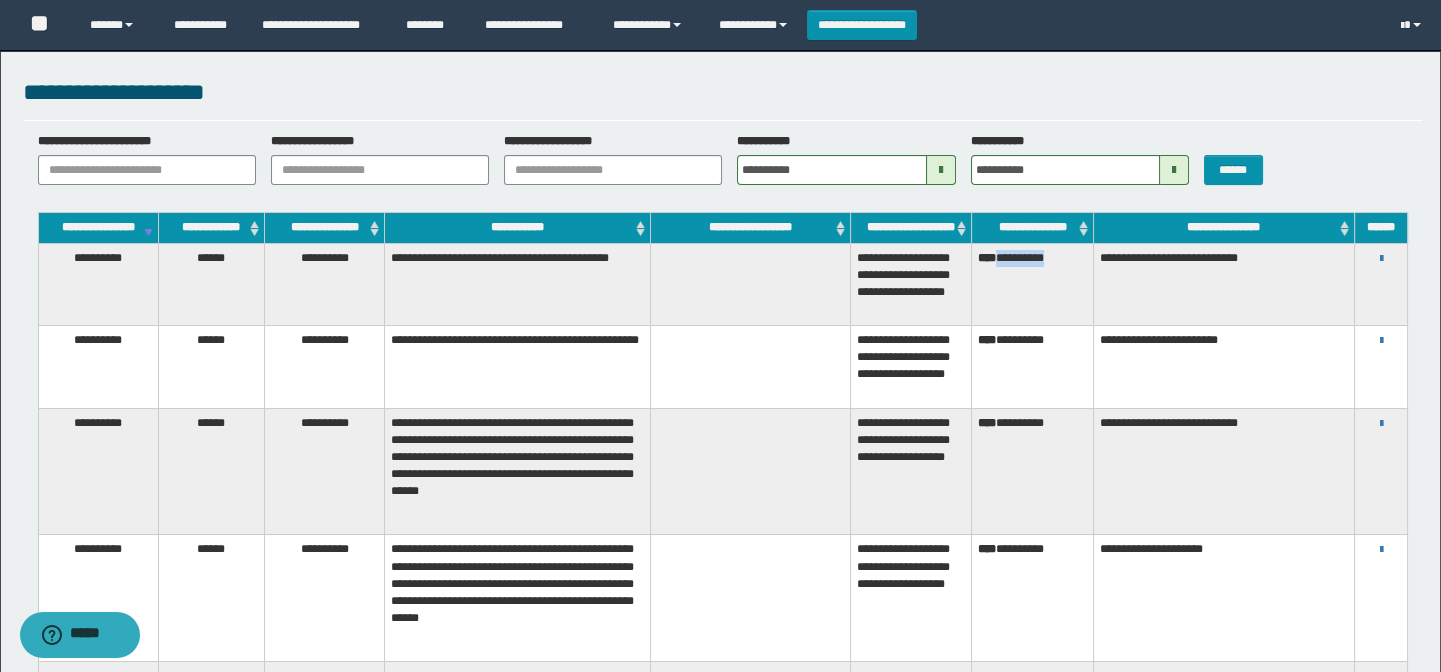click on "**********" at bounding box center [1032, 284] 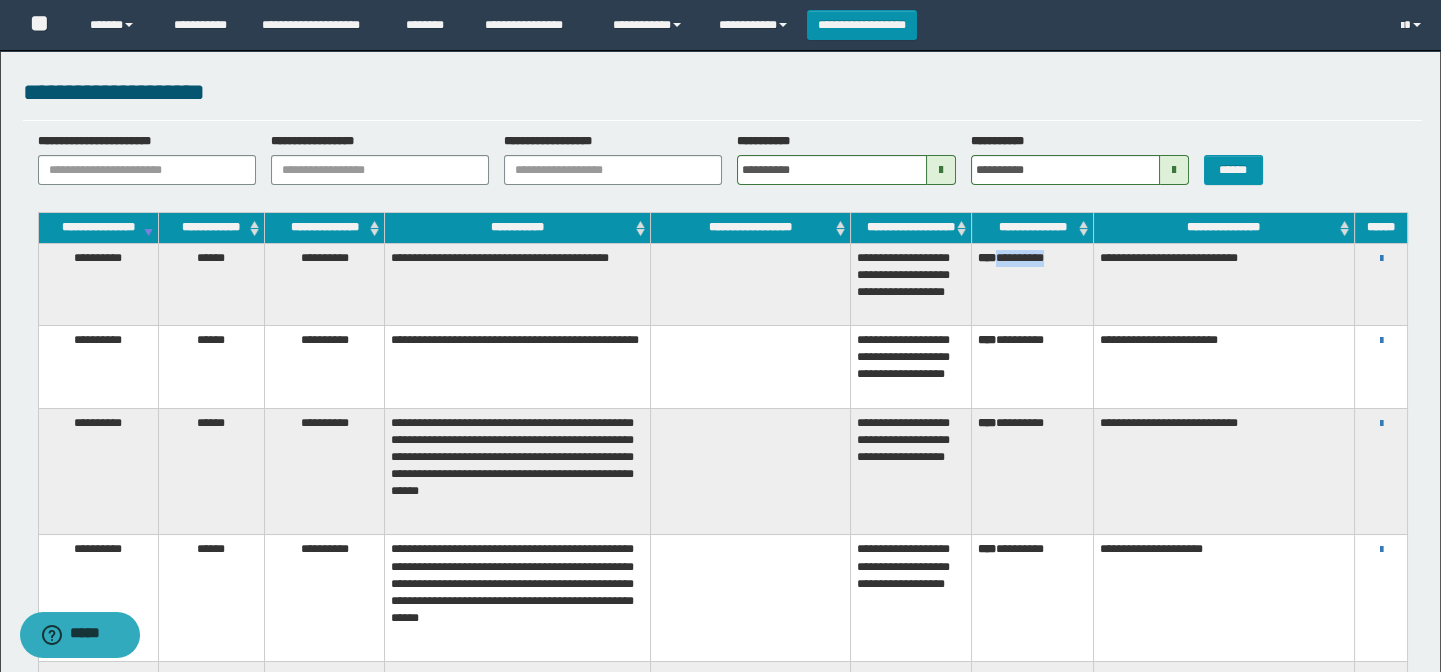 copy on "**********" 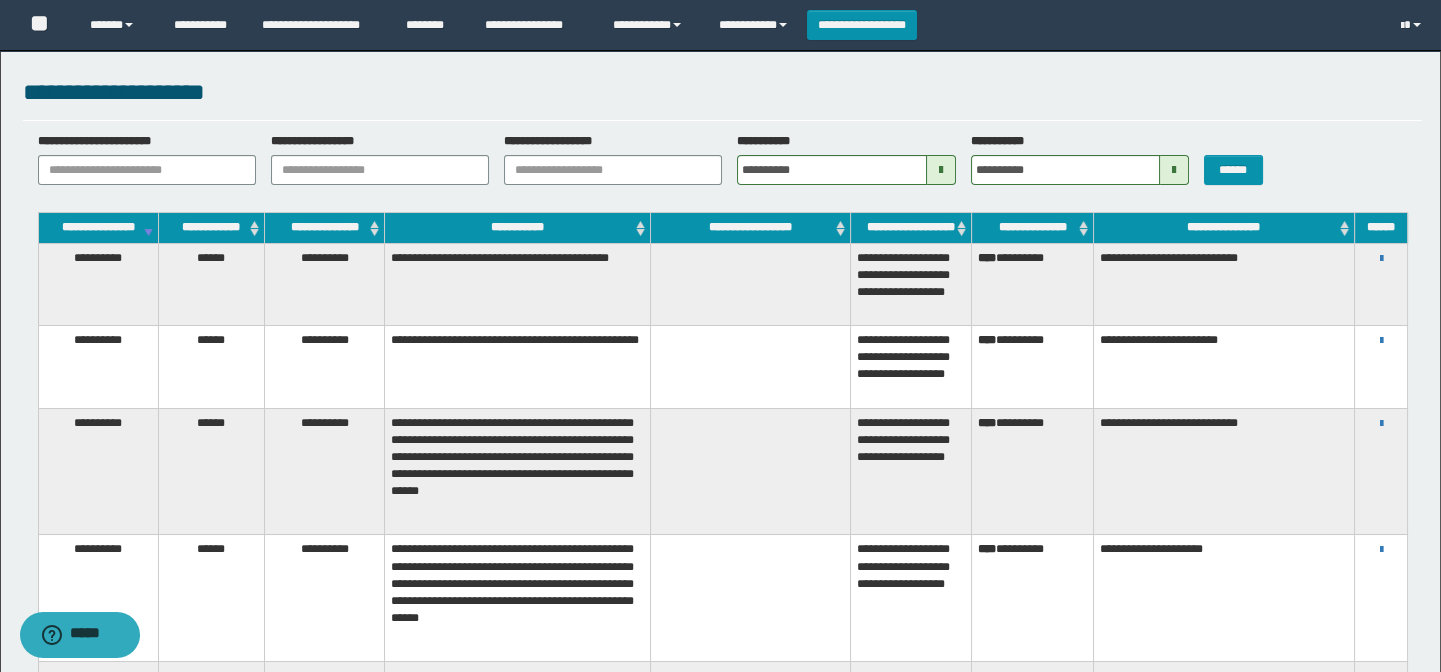 drag, startPoint x: 1214, startPoint y: 297, endPoint x: 1217, endPoint y: 309, distance: 12.369317 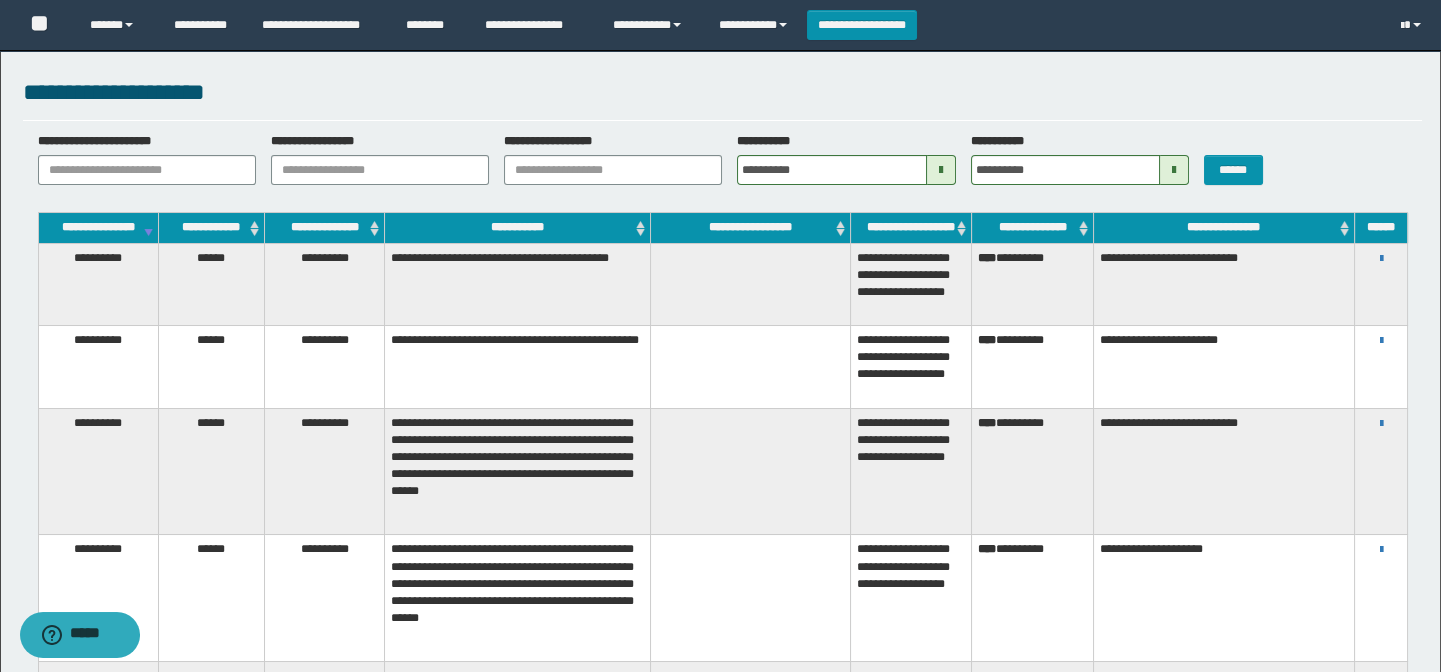 click on "**********" at bounding box center (1223, 284) 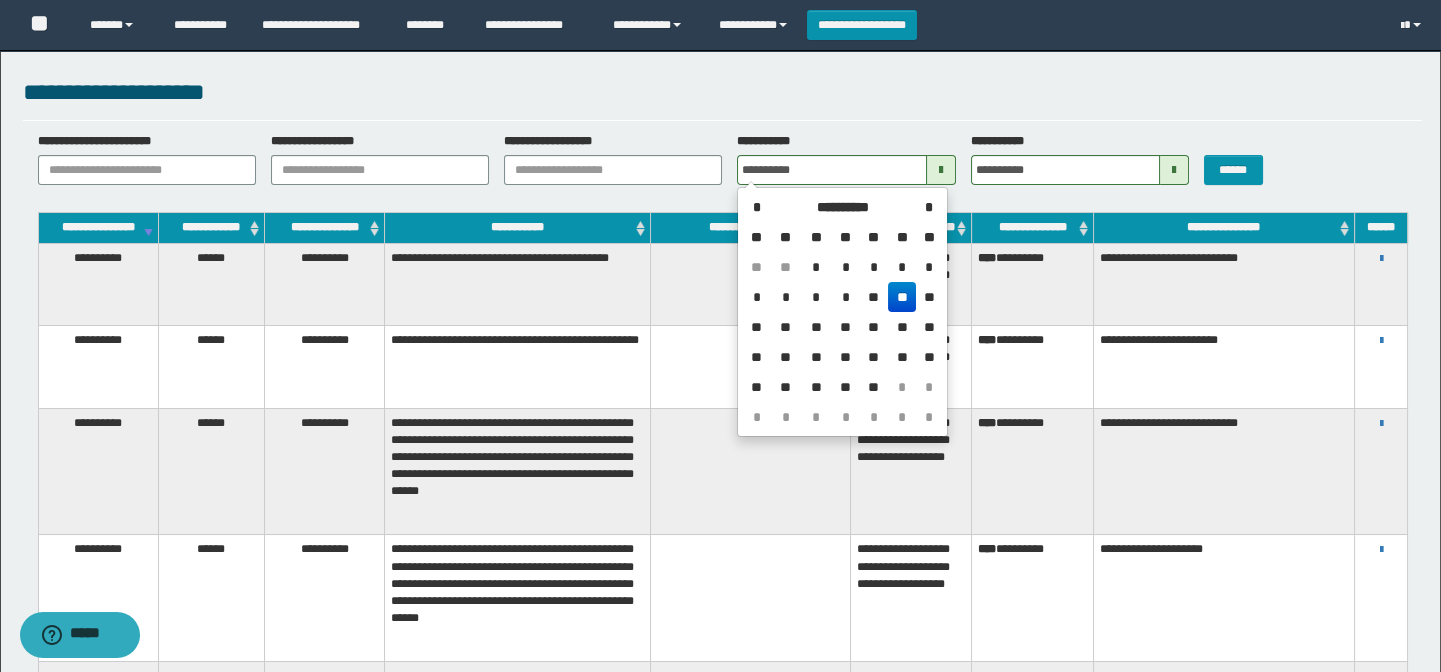 click on "**" at bounding box center [874, 297] 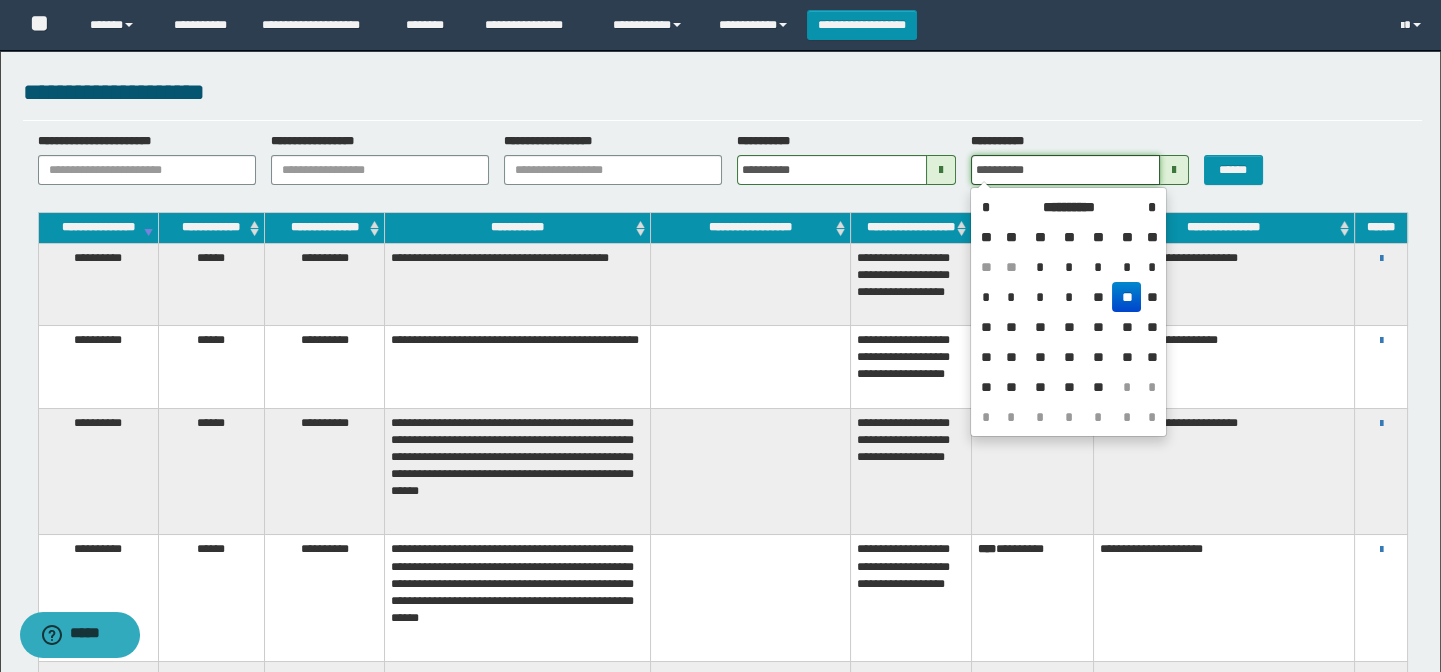 drag, startPoint x: 1048, startPoint y: 170, endPoint x: 1111, endPoint y: 245, distance: 97.94897 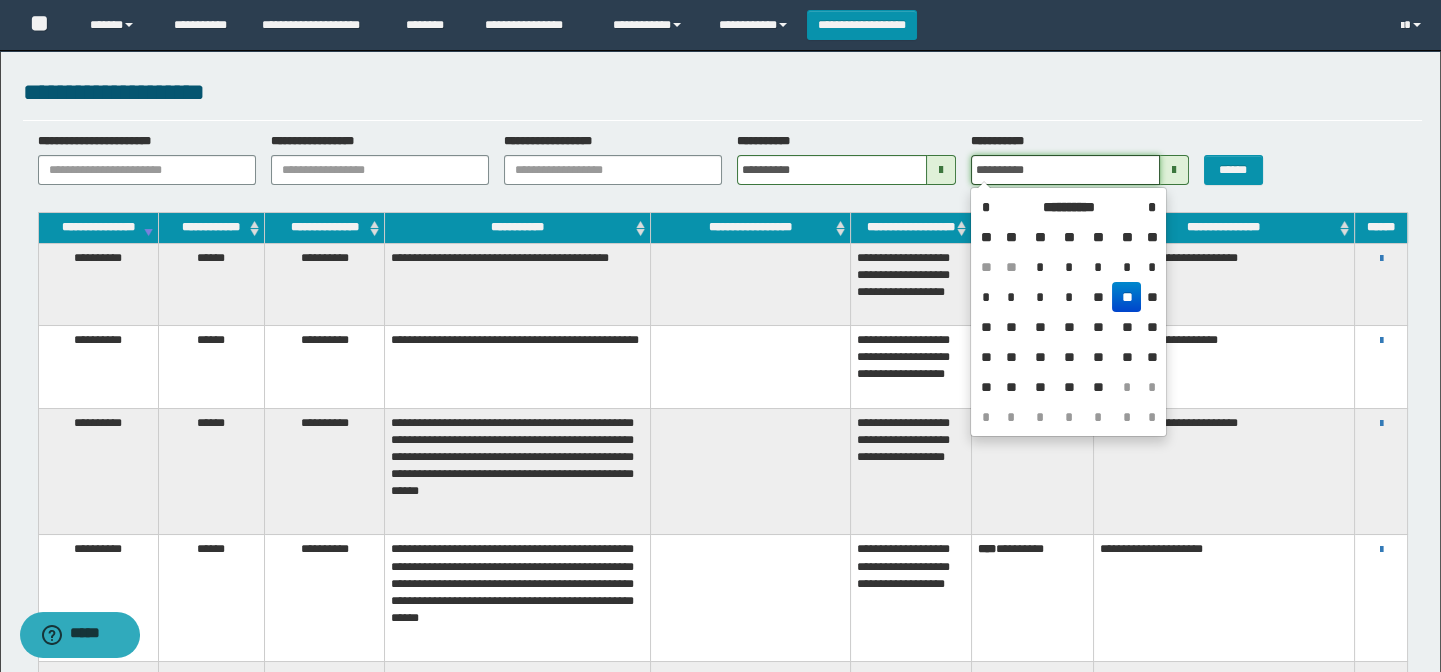 click on "**********" at bounding box center [1065, 170] 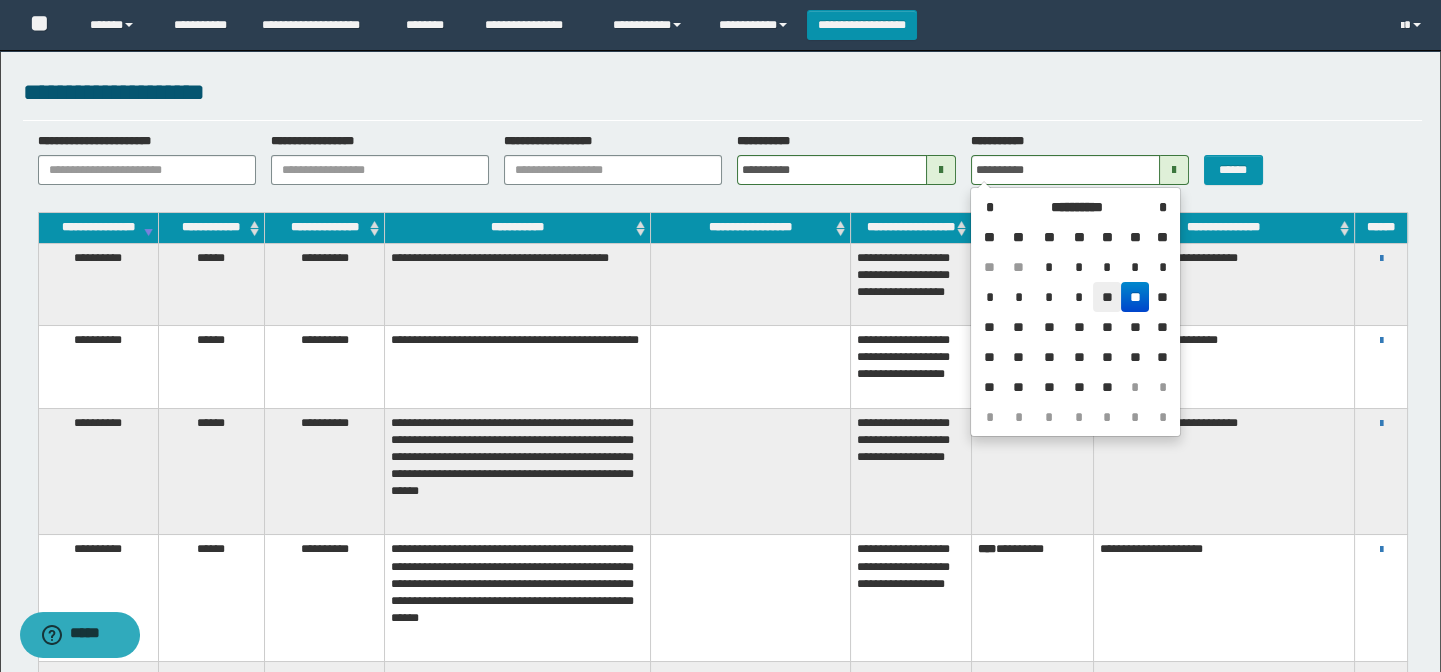 click on "**" at bounding box center [1107, 297] 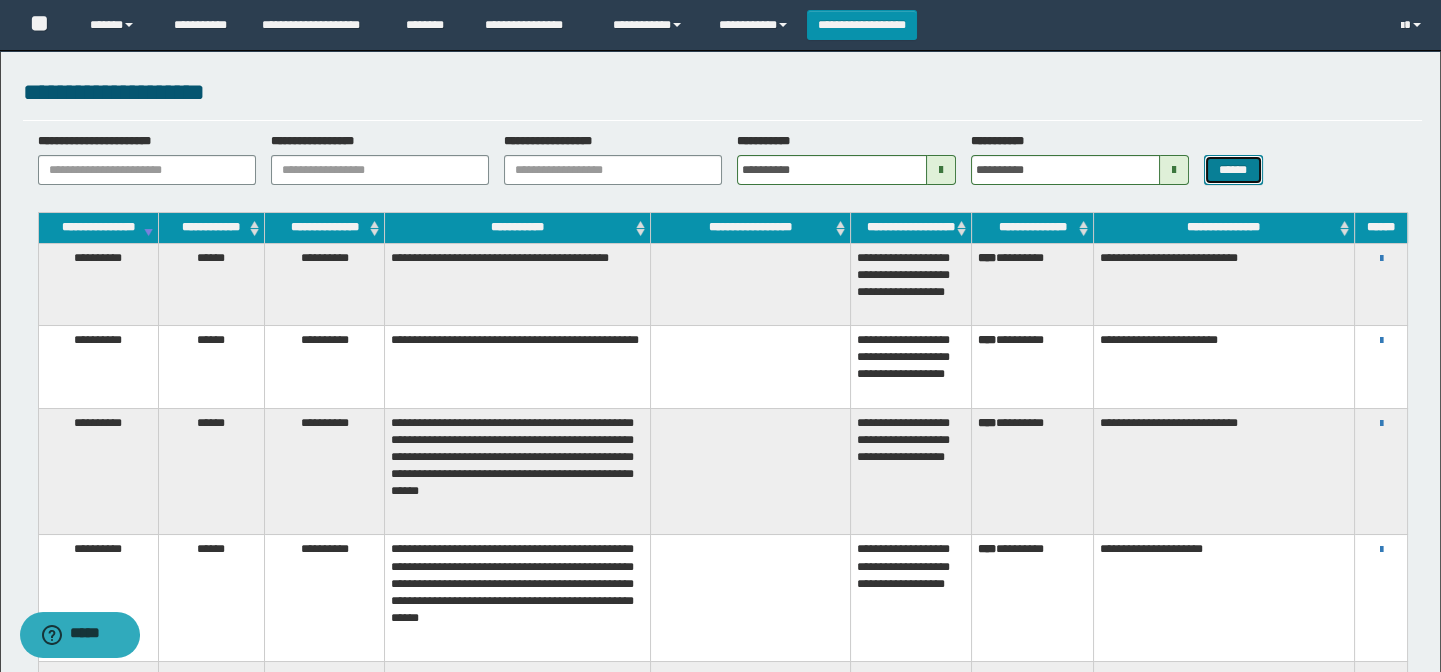 click on "******" at bounding box center (1233, 170) 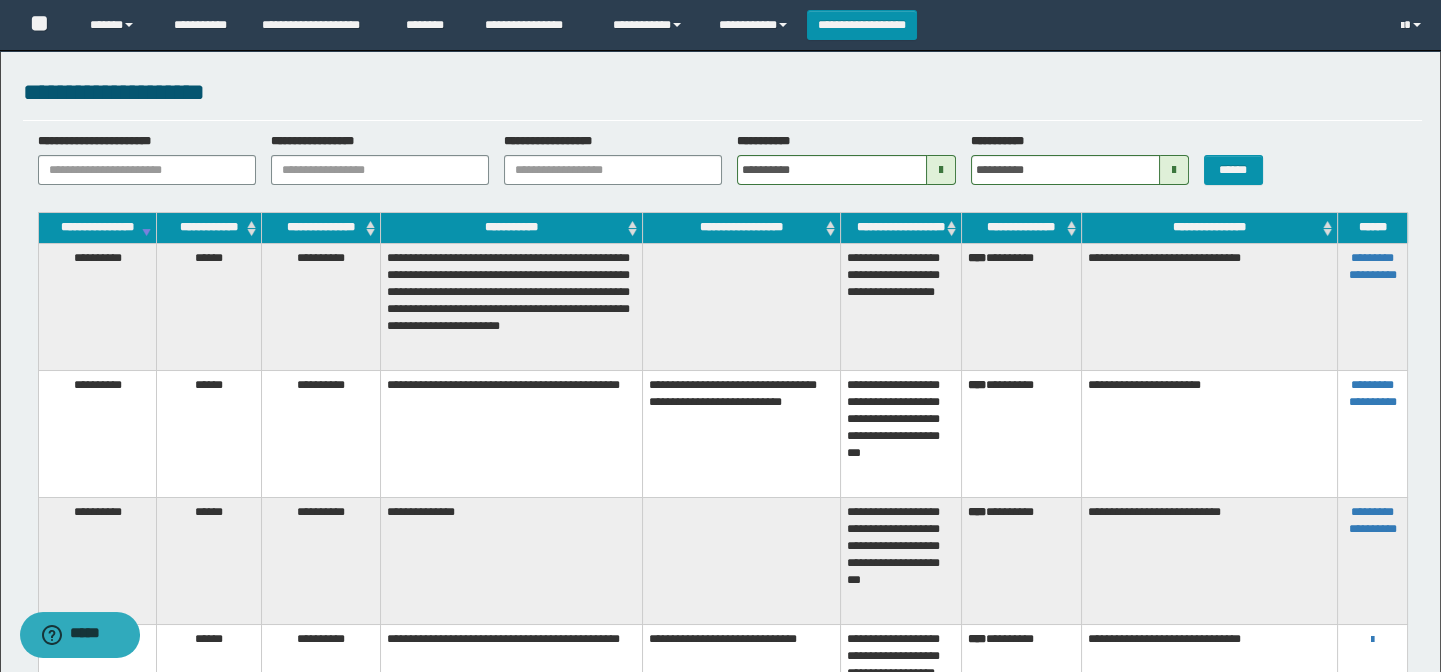 click on "**********" at bounding box center (723, 166) 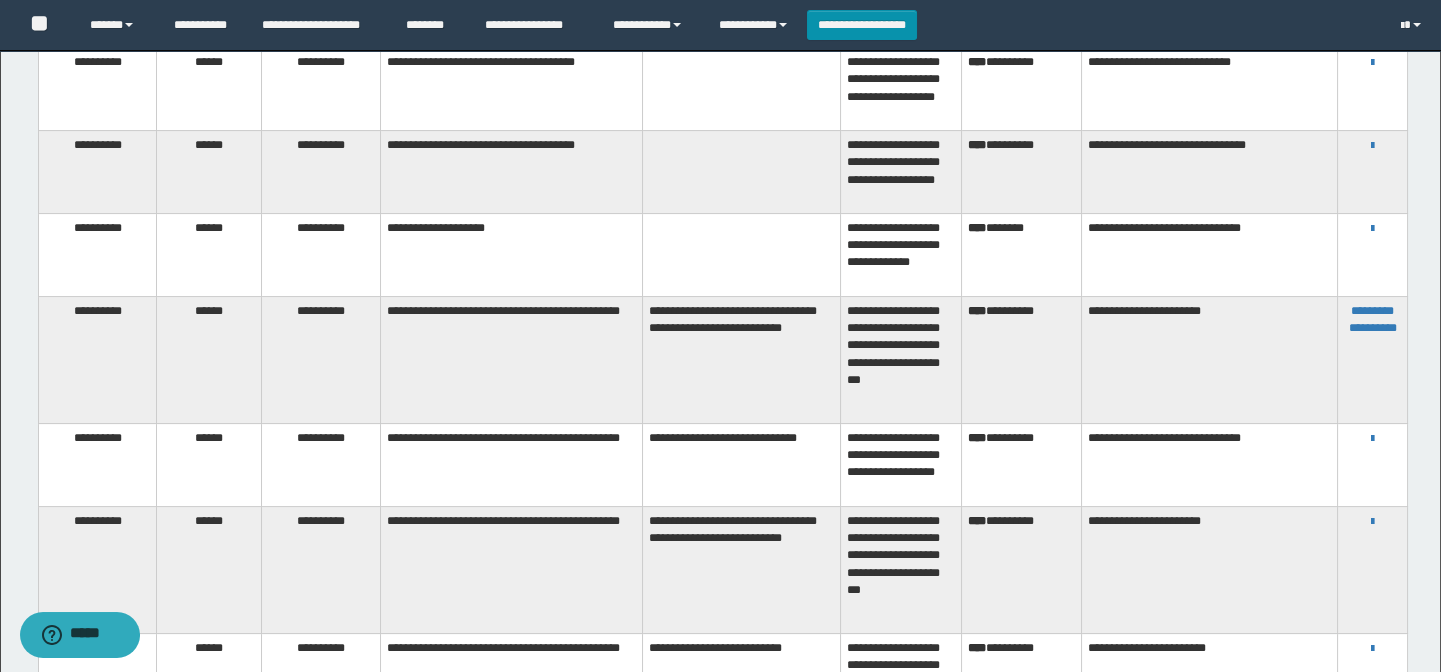 scroll, scrollTop: 727, scrollLeft: 0, axis: vertical 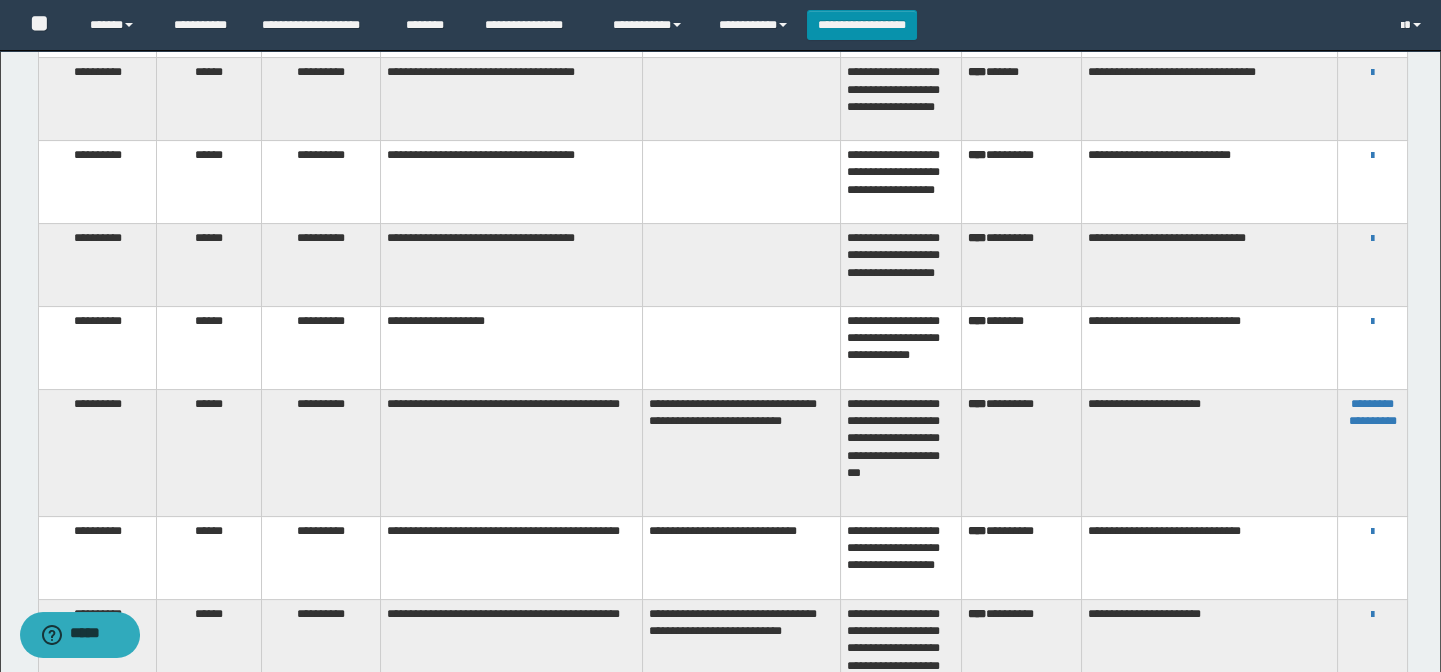 click on "[FIRST] [LAST] [STREET] [CITY], [STATE] [POSTAL_CODE] [COUNTRY] [PHONE]
[COMPANY] [PRODUCT] [BRAND] [PRICE] [CURRENCY] [DATE] [TIME] [EMAIL] [URL] [IP_ADDRESS] [USERNAME] [PASSWORD] [CREDIT_CARD] [EXPIRY_DATE] [CVV] [ACCOUNT_NUMBER] [ROUTING_NUMBER] [SSN] [DLN] [PASSPORT] [DOB] [AGE] [GENDER] [ETHNICITY] [RELIGION] [NATIONALITY] [ADDRESS] [CITY] [STATE] [ZIP] [COUNTRY] [COORDINATES] [PHONE] [EMAIL] [URL] [IP_ADDRESS] [USERNAME] [PASSWORD] [CREDIT_CARD] [EXPIRY_DATE] [CVV] [ACCOUNT_NUMBER] [ROUTING_NUMBER] [SSN] [DLN] [PASSPORT] [DOB] [AGE] [GENDER] [ETHNICITY] [RELIGION] [NATIONALITY] [ADDRESS] [CITY] [STATE] [ZIP] [COUNTRY] [COORDINATES]" at bounding box center [722, 838] 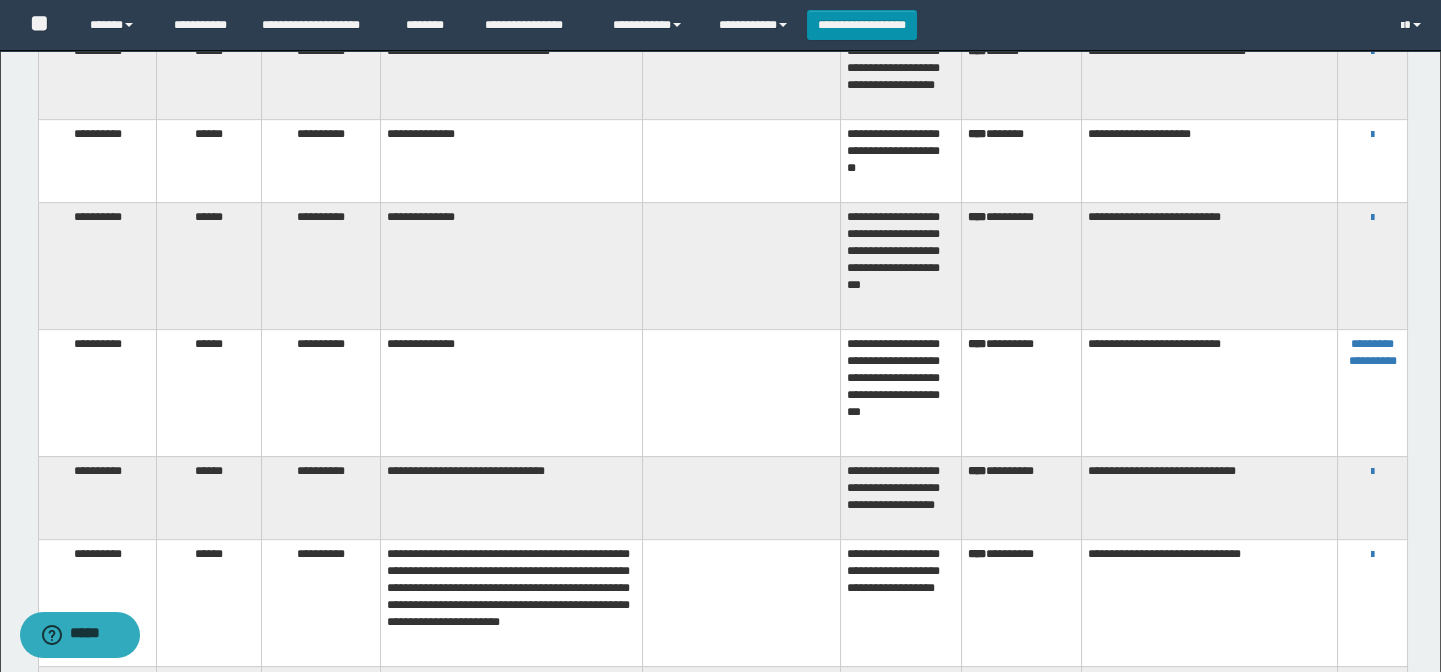 scroll, scrollTop: 2000, scrollLeft: 0, axis: vertical 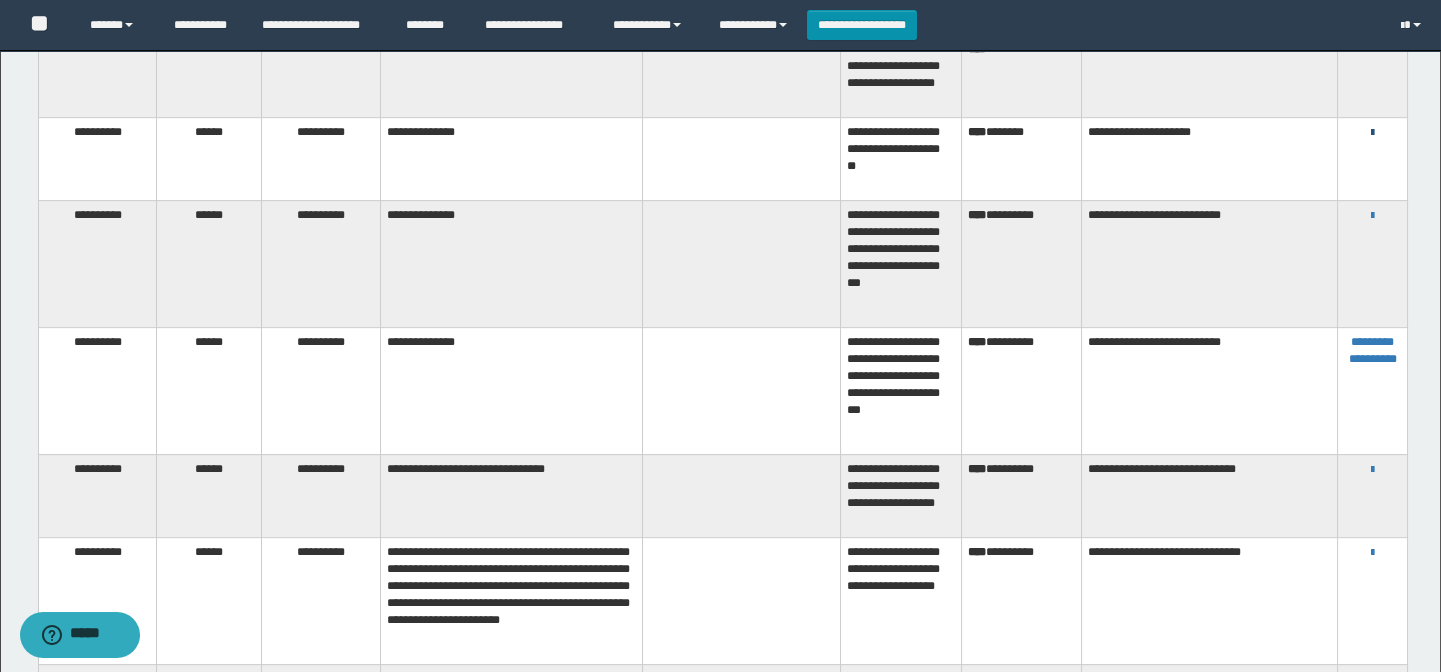 click at bounding box center (1372, 133) 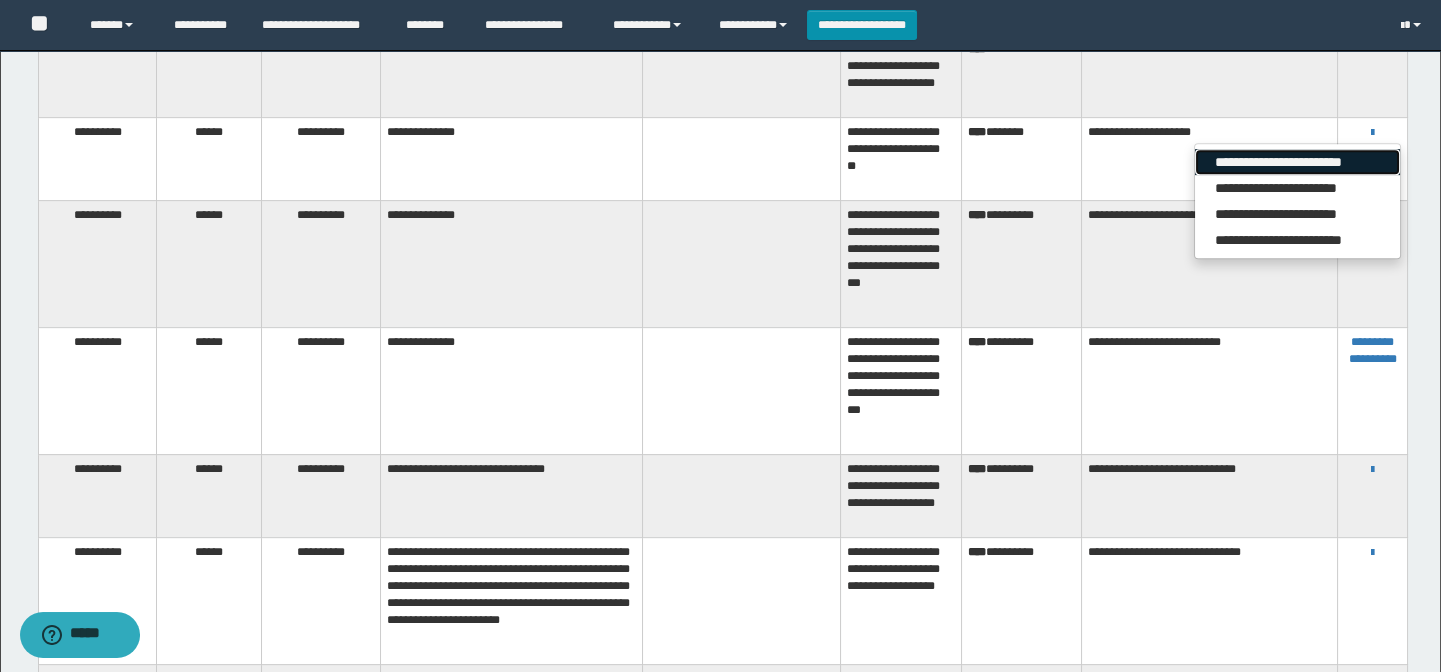 click on "**********" at bounding box center [1297, 162] 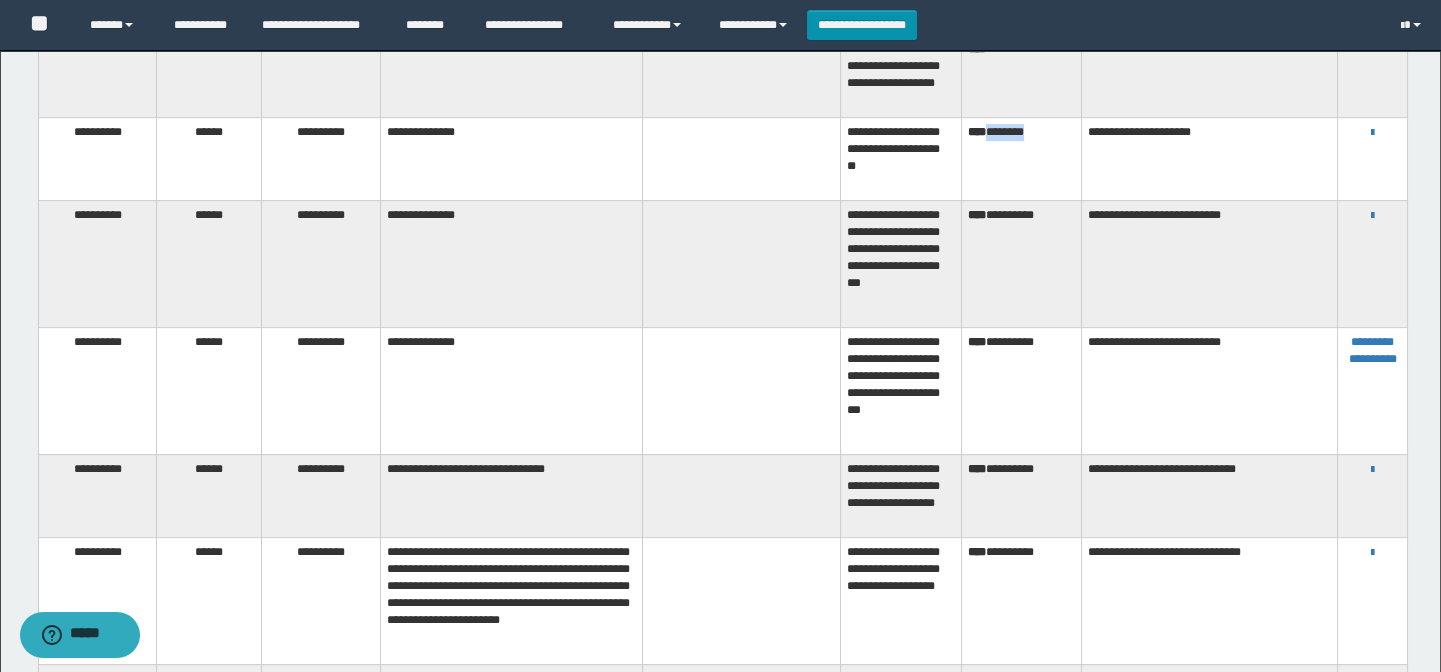 drag, startPoint x: 1049, startPoint y: 106, endPoint x: 994, endPoint y: 106, distance: 55 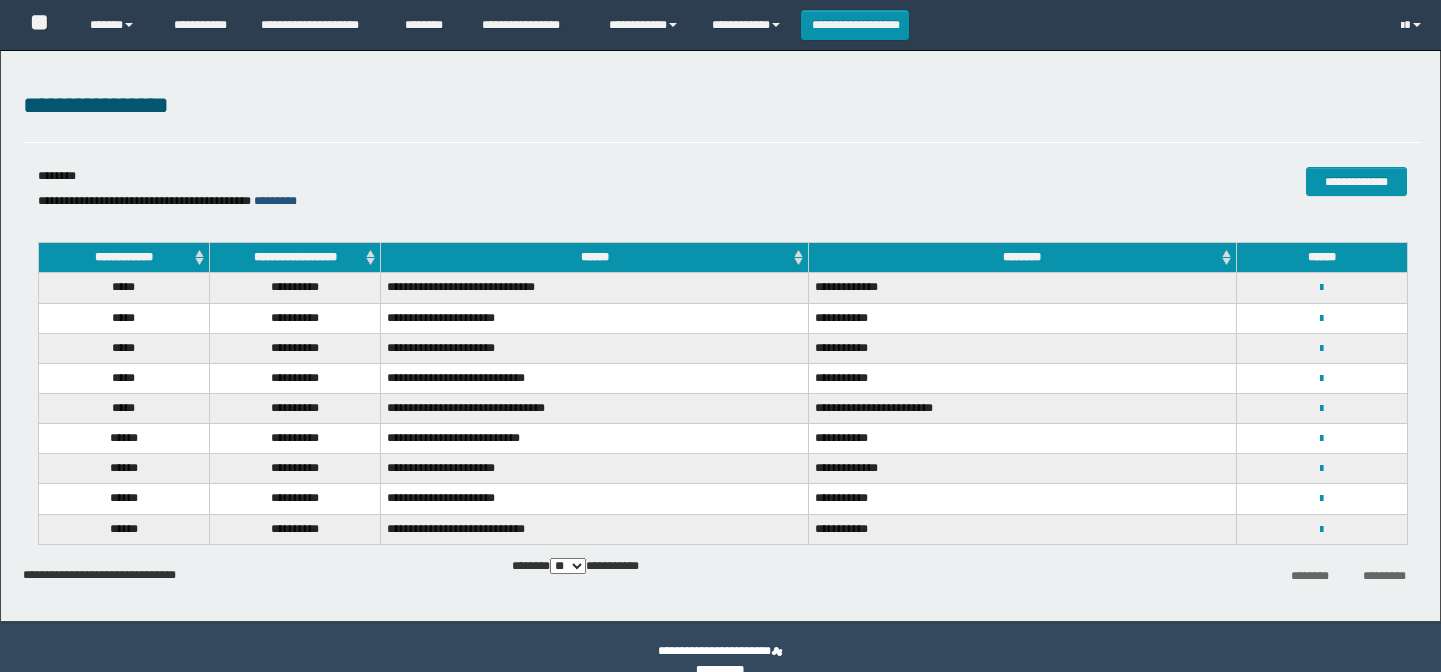 scroll, scrollTop: 28, scrollLeft: 0, axis: vertical 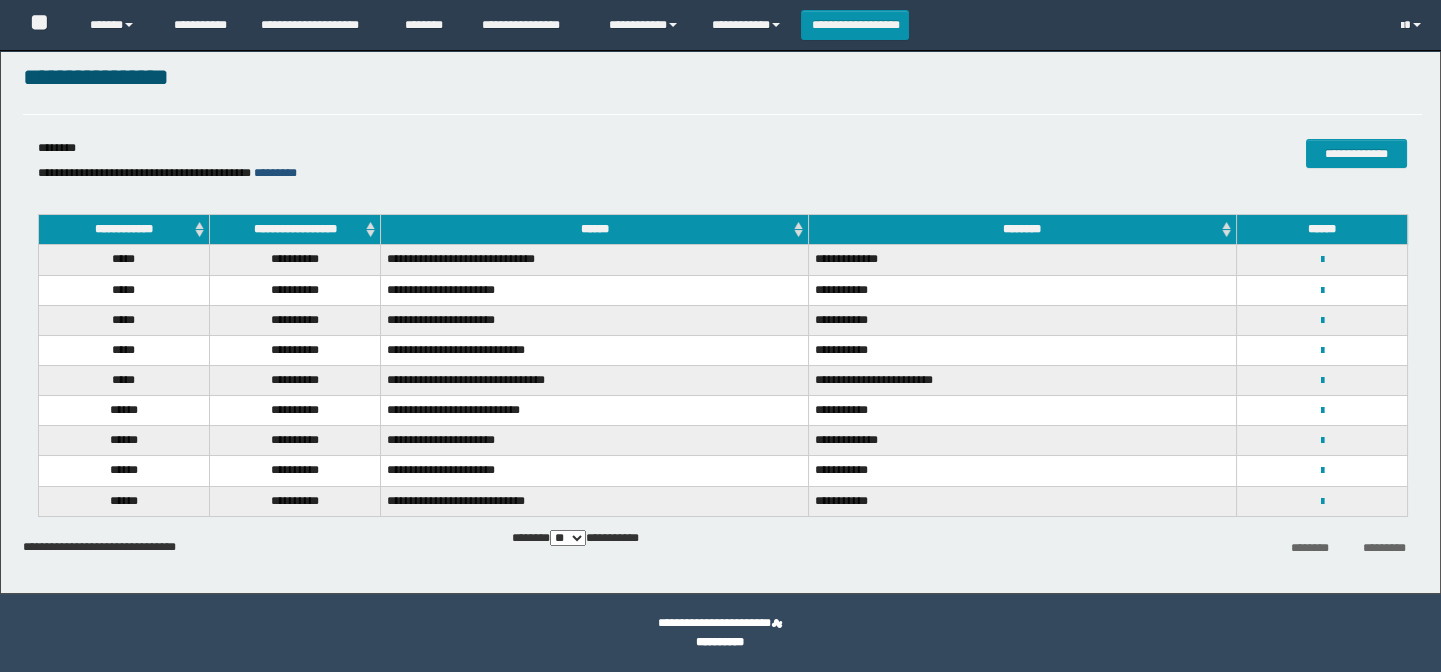 click on "*********" at bounding box center [275, 173] 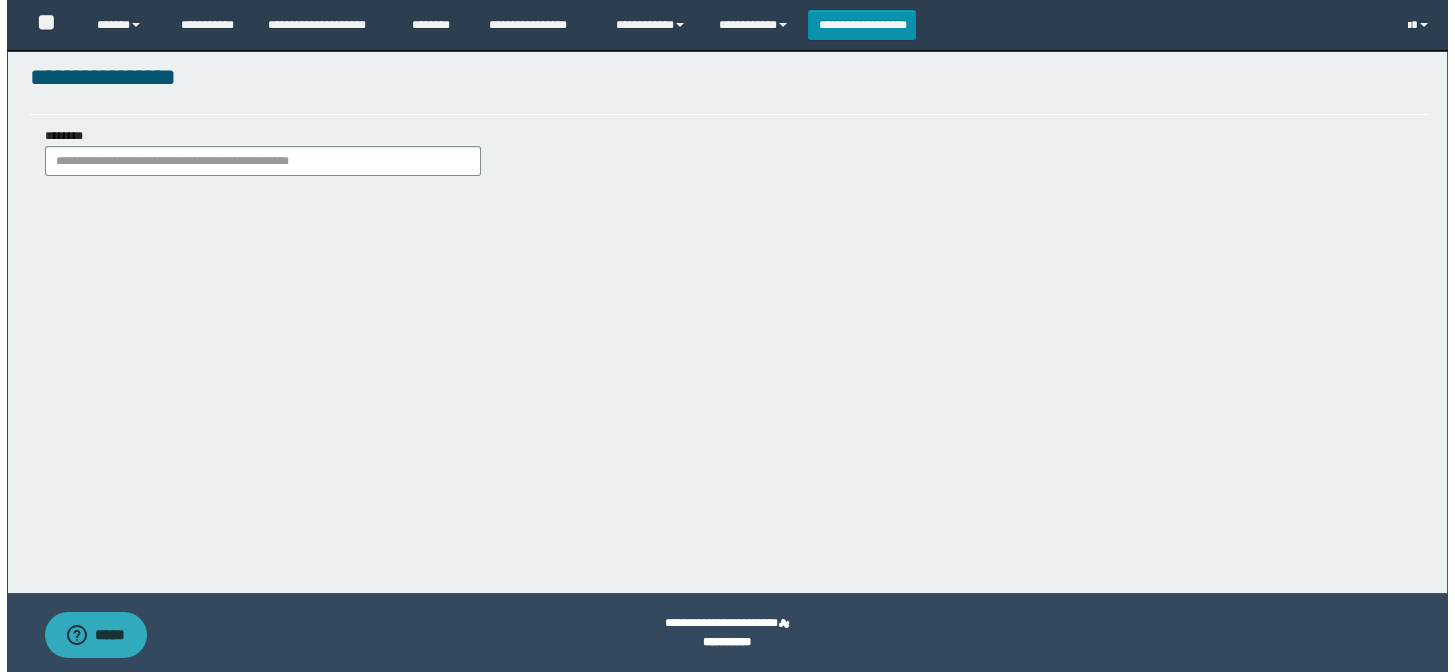 scroll, scrollTop: 0, scrollLeft: 0, axis: both 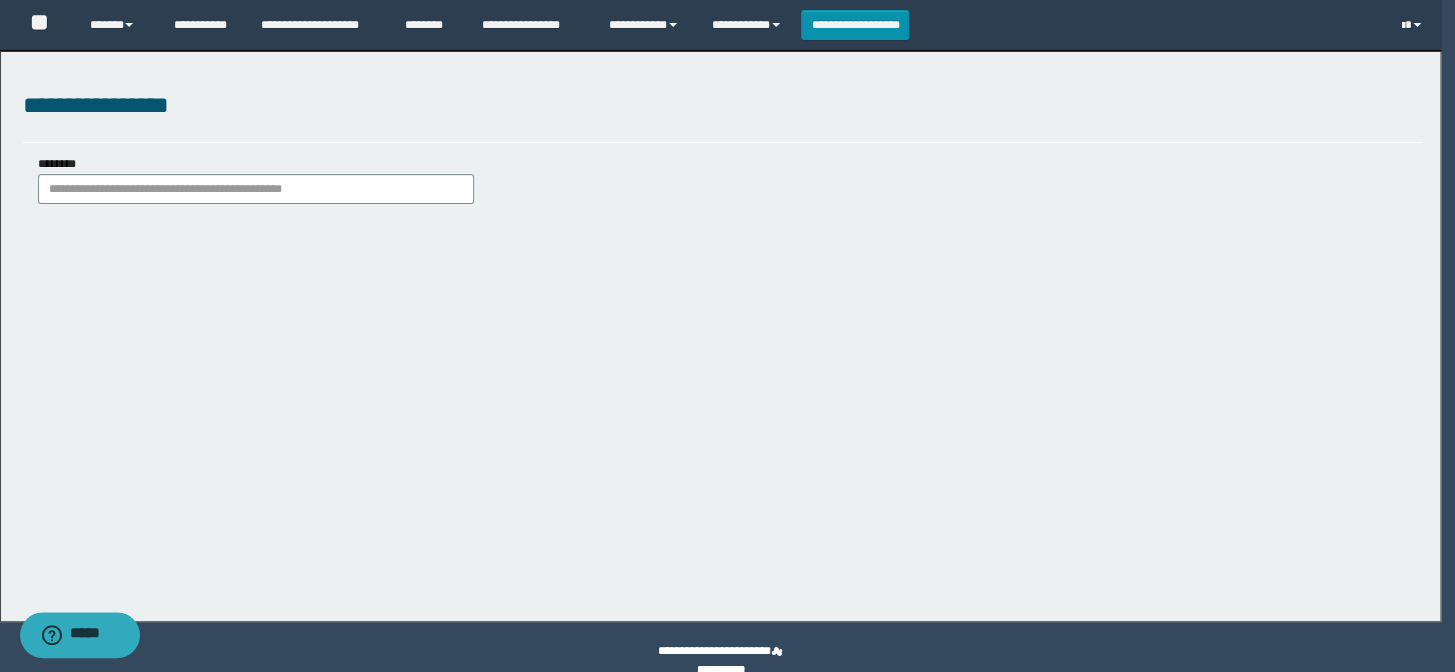 click on "**********" at bounding box center (256, 179) 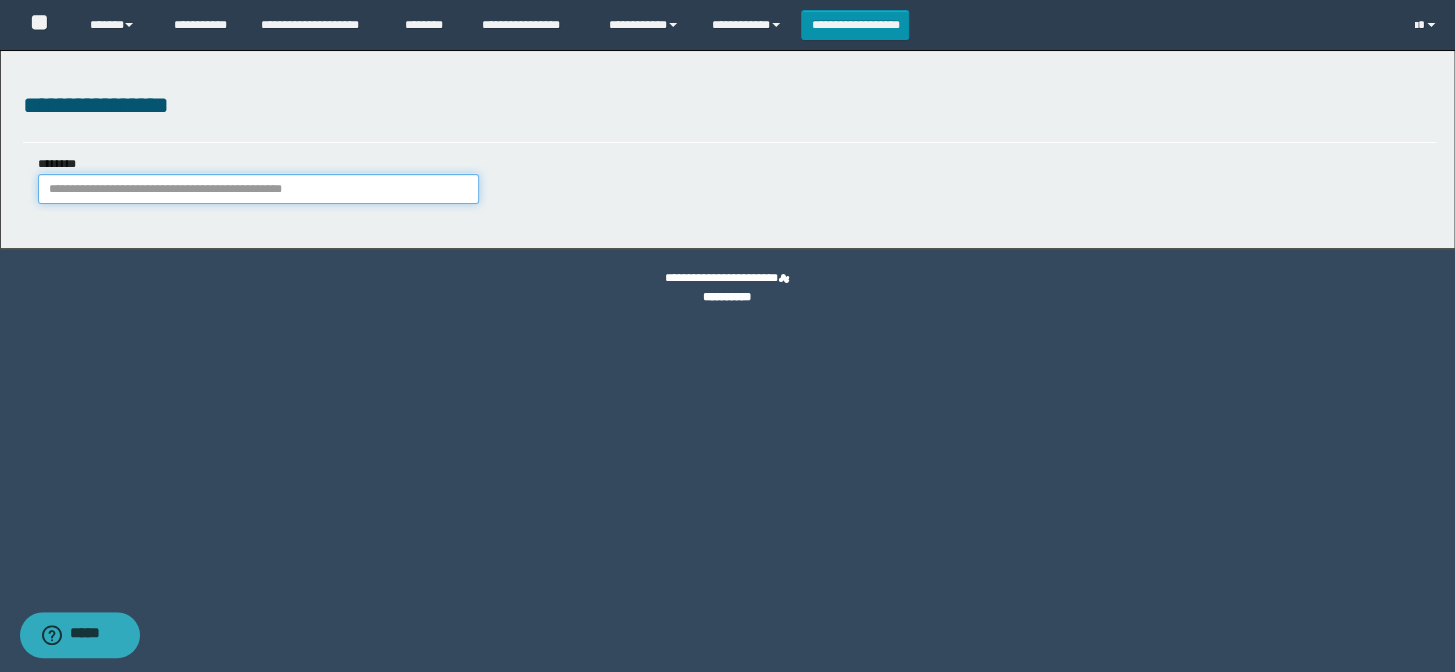 click on "********" at bounding box center (258, 189) 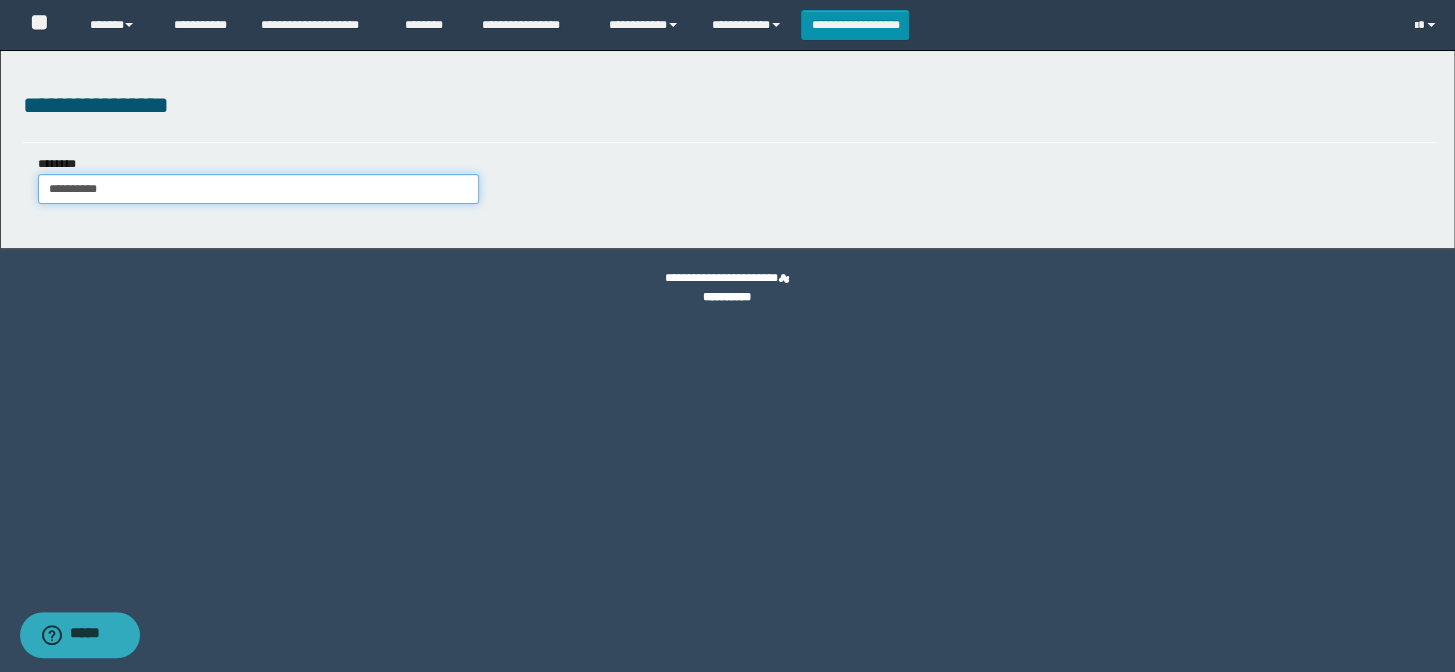 type on "**********" 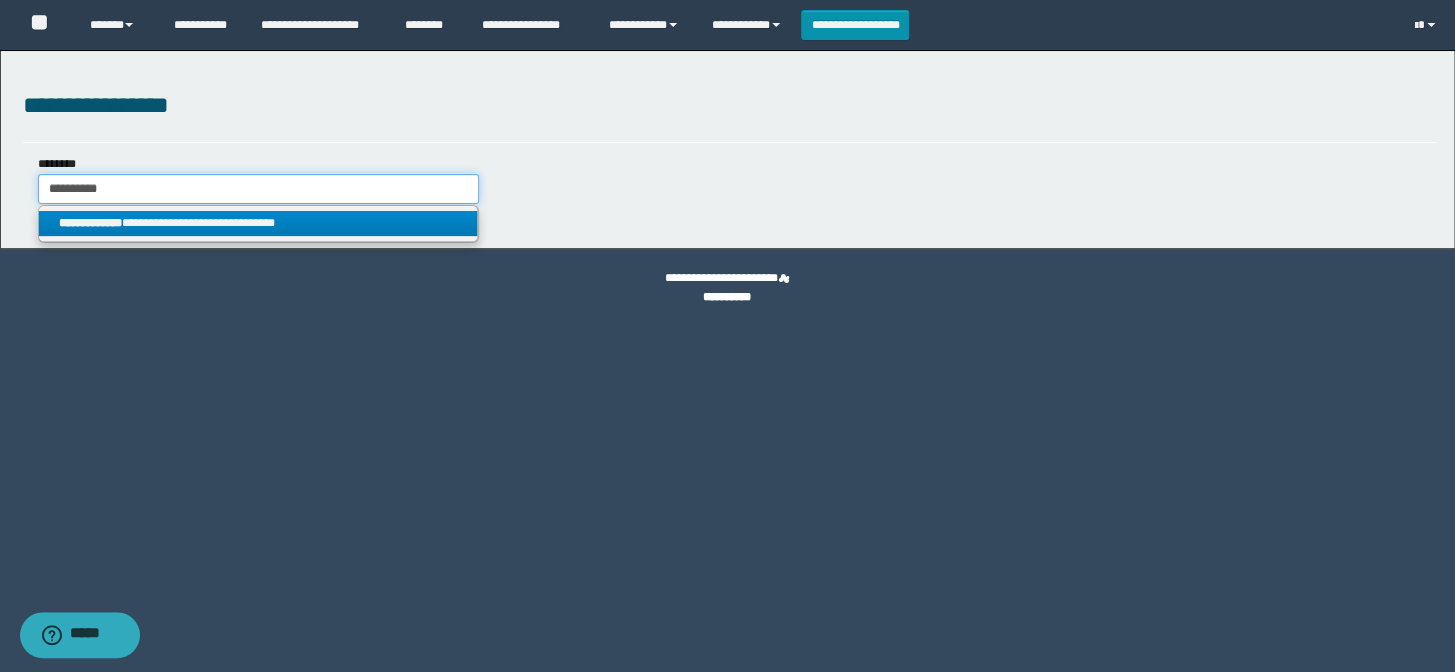 type on "**********" 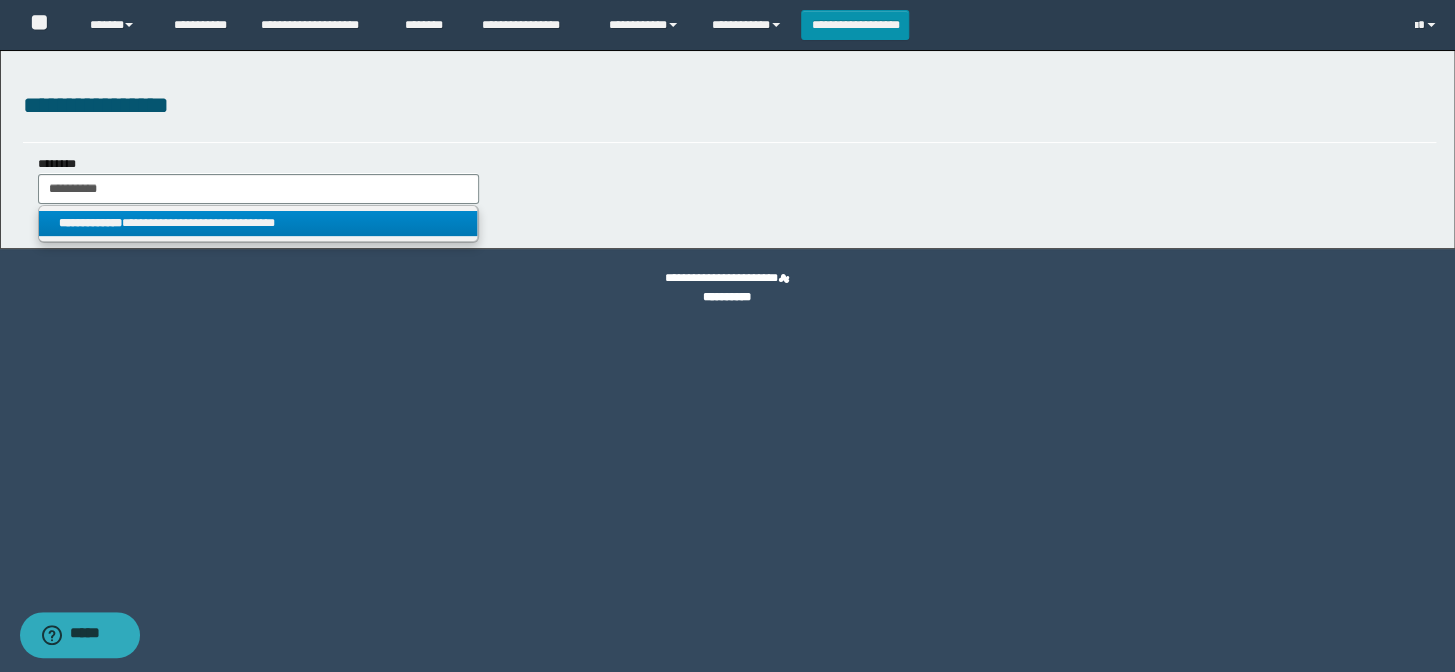 click on "**********" at bounding box center [258, 223] 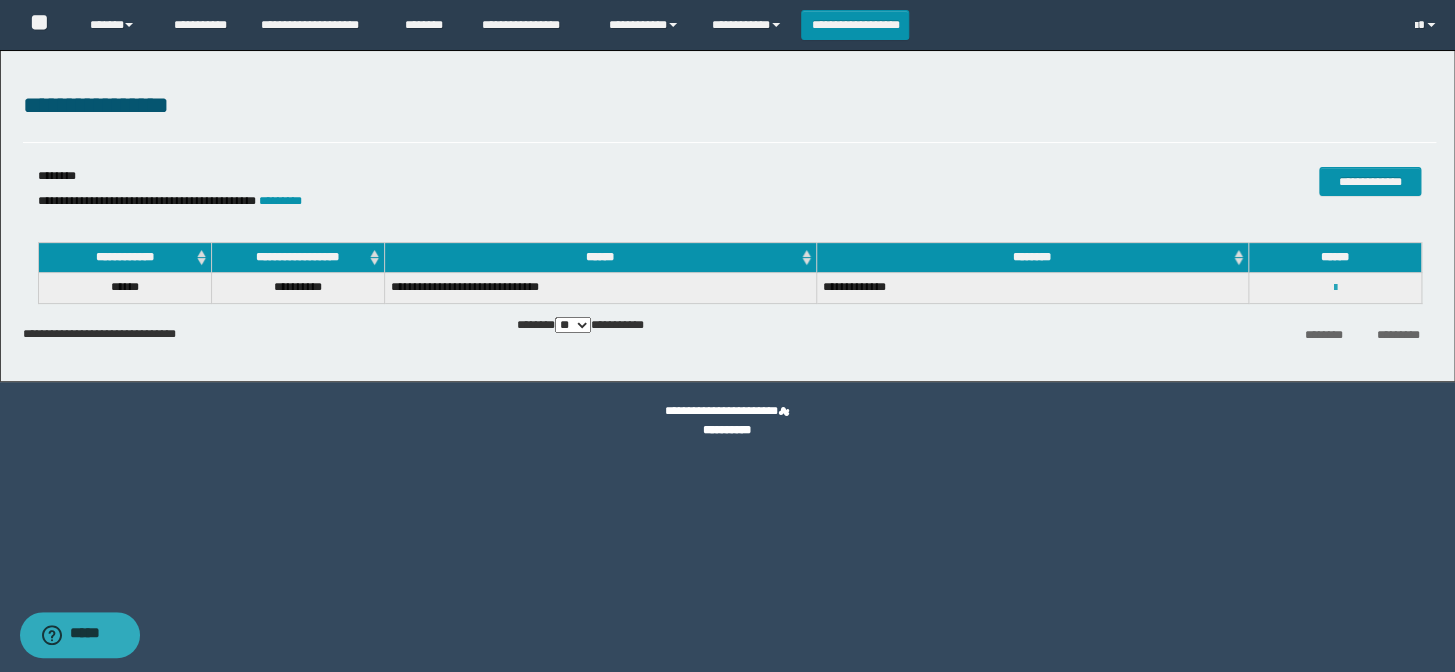 click at bounding box center [1334, 288] 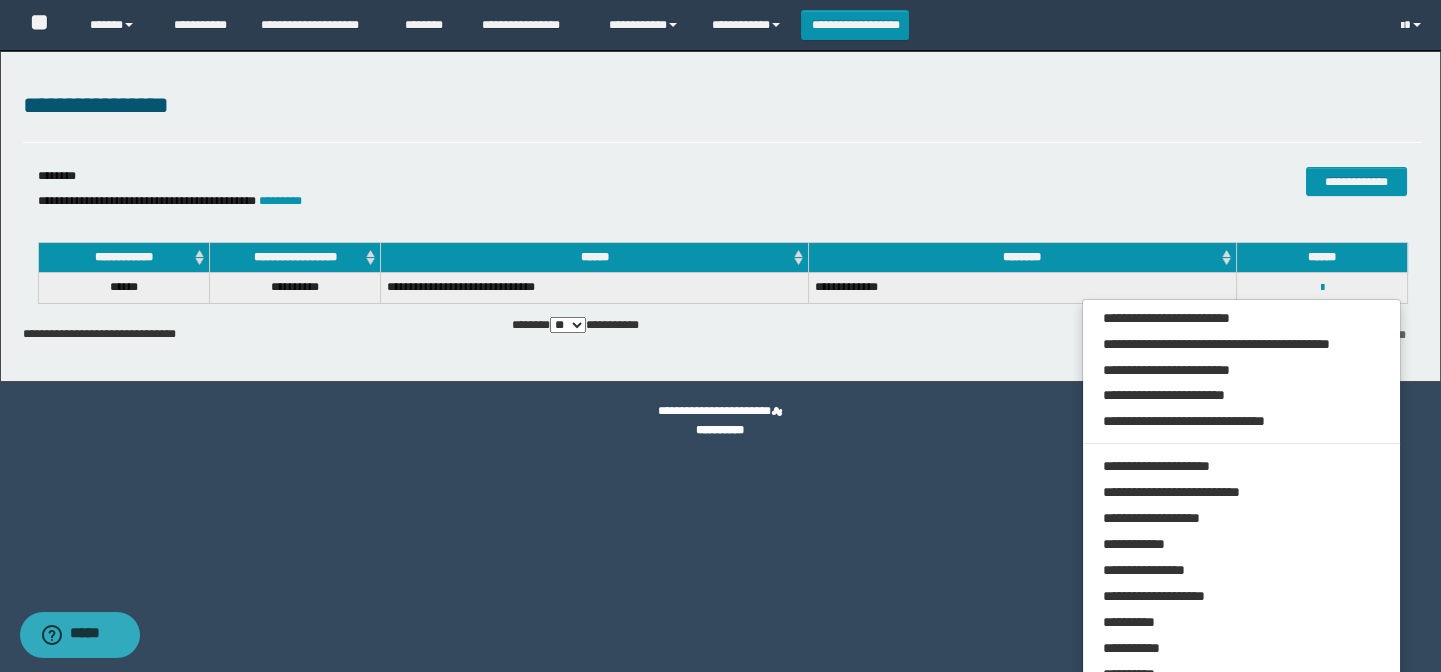 click on "**********" at bounding box center [720, 336] 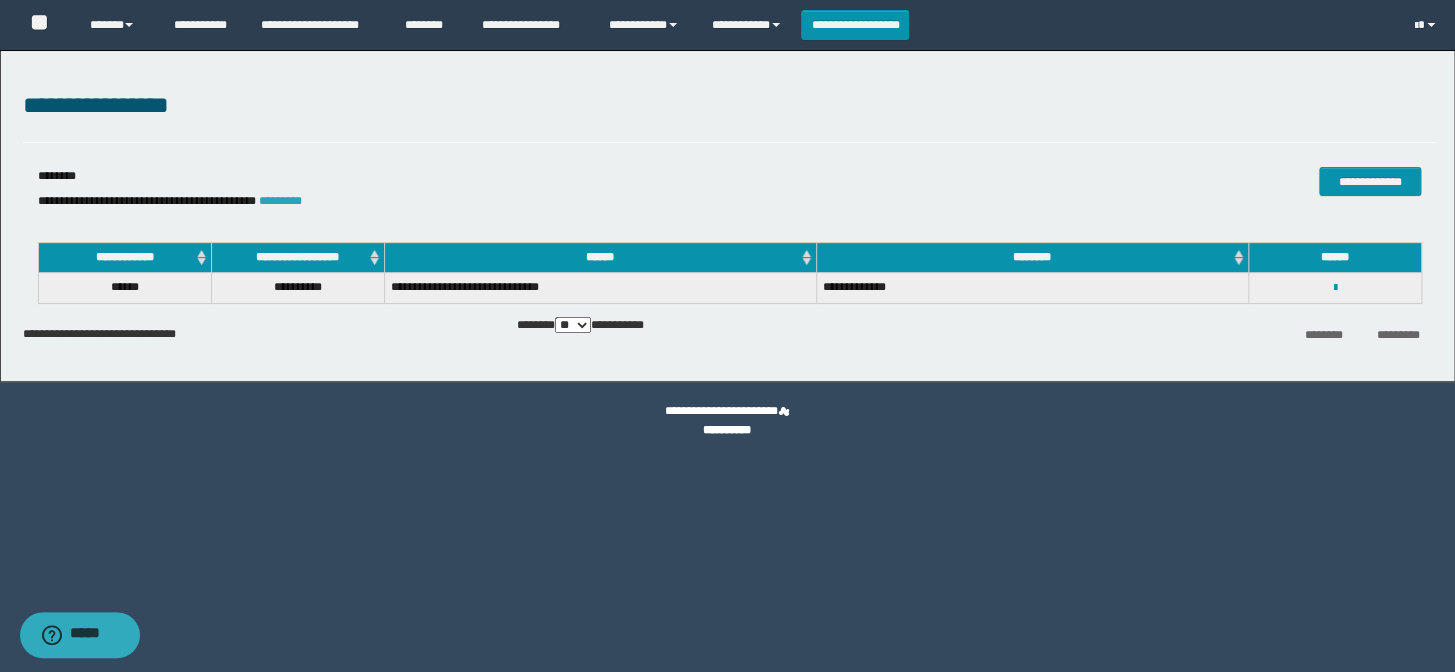 click on "*********" at bounding box center (280, 201) 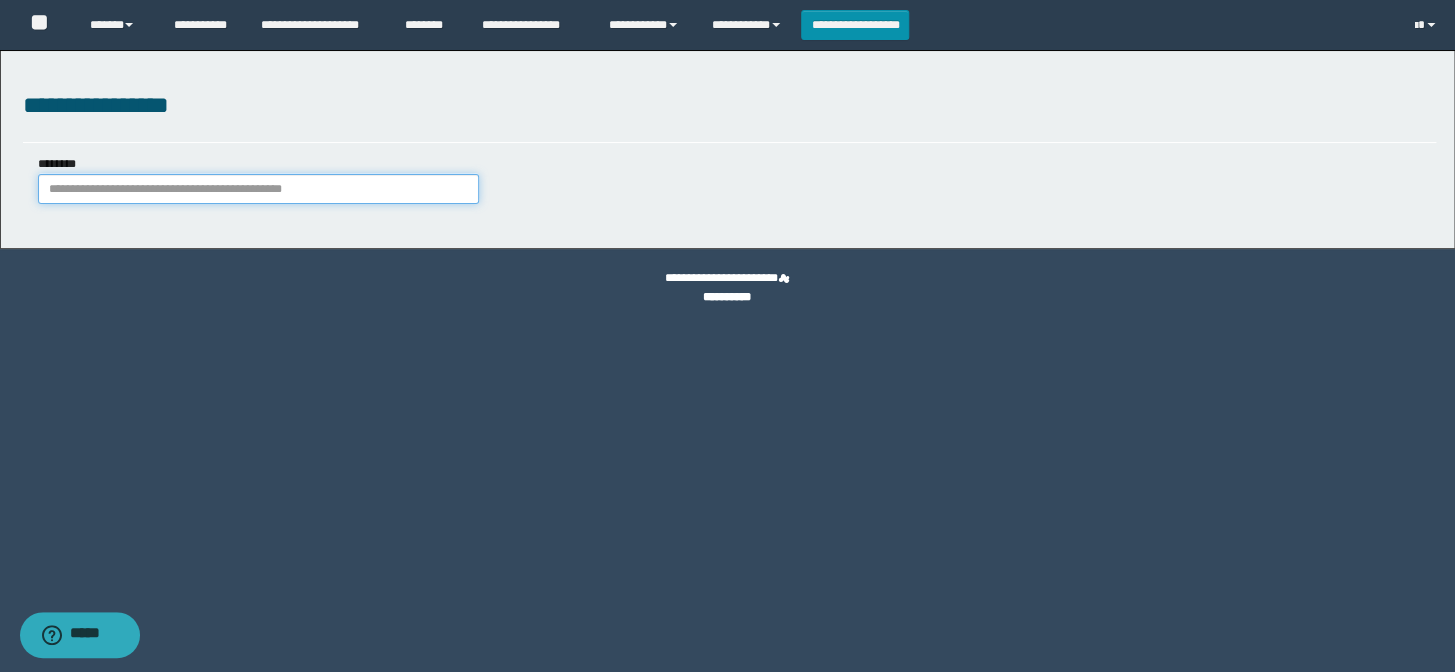 click on "********" at bounding box center [258, 189] 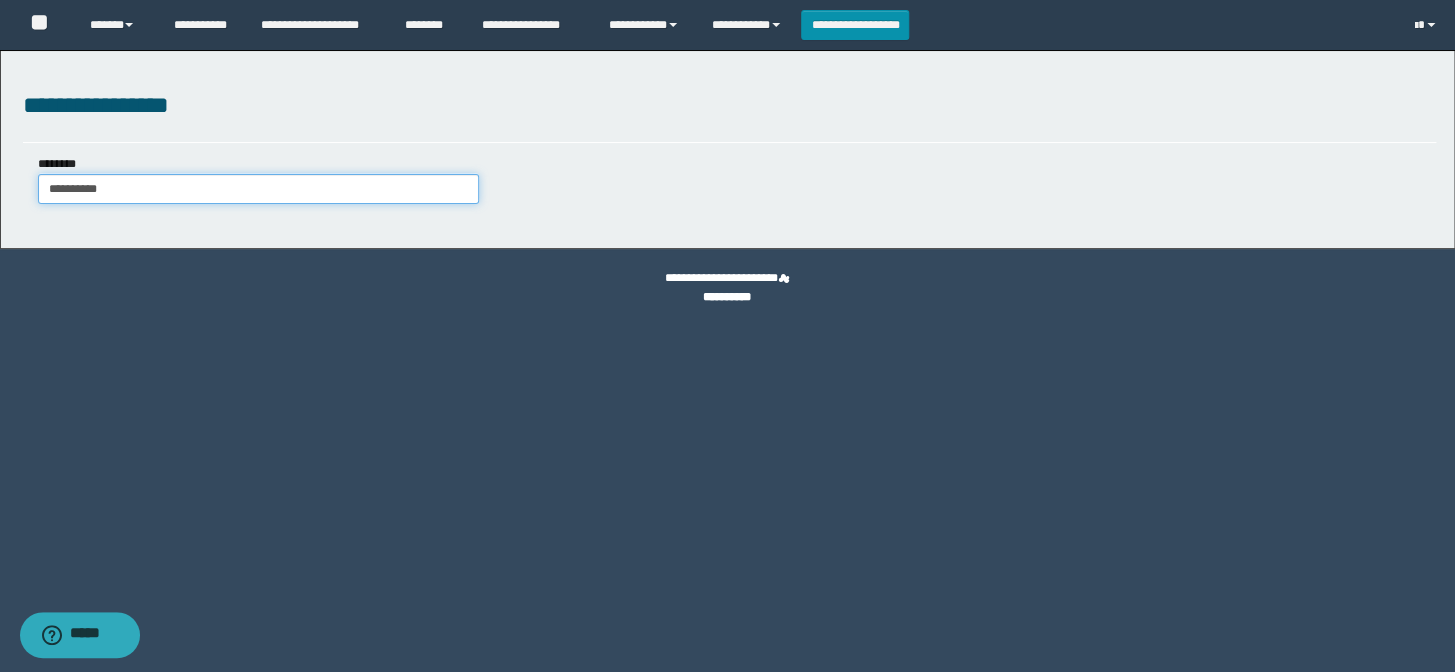 type on "**********" 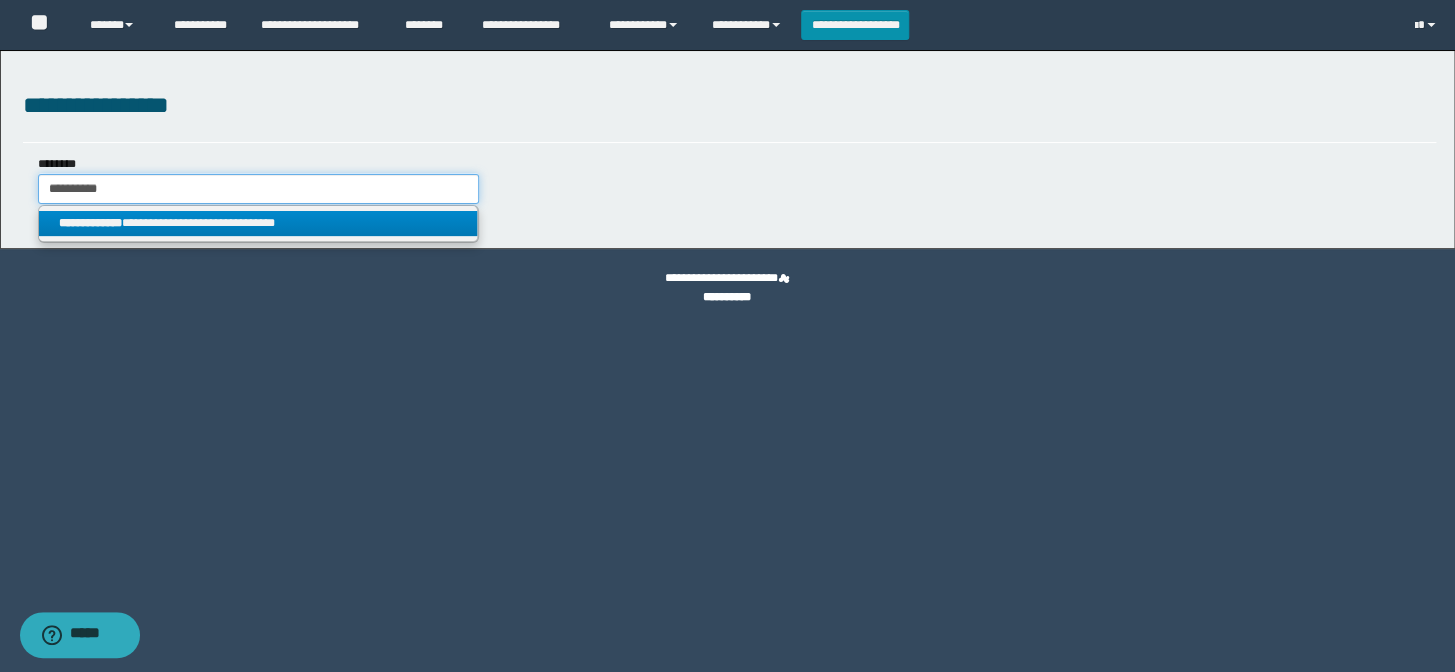 type on "**********" 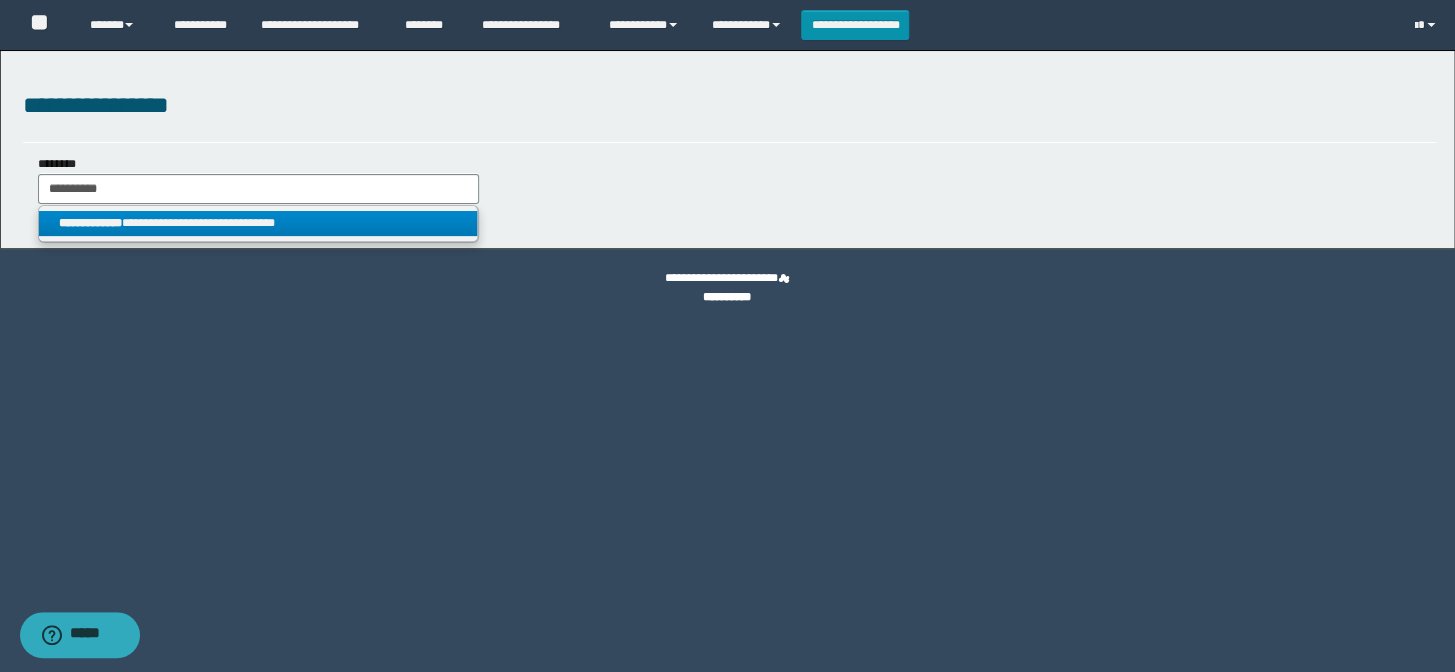 click on "**********" at bounding box center (258, 223) 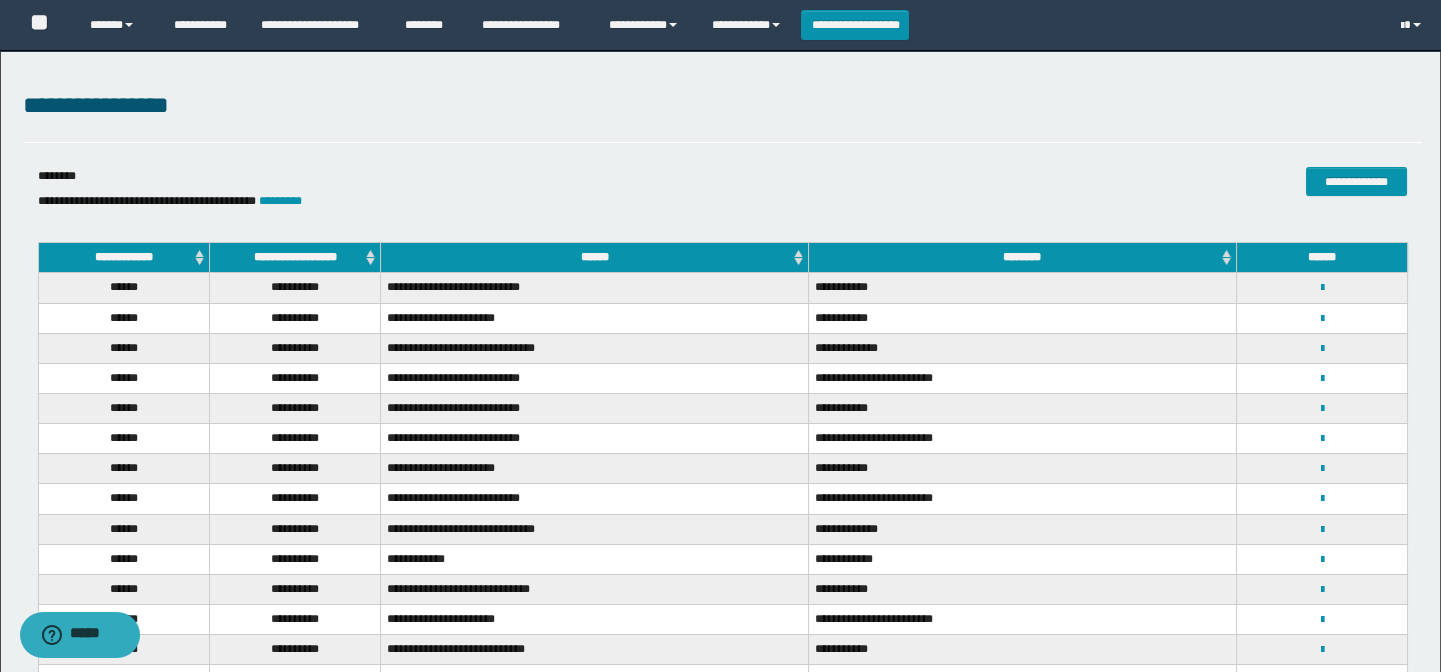click on "**********" at bounding box center (294, 258) 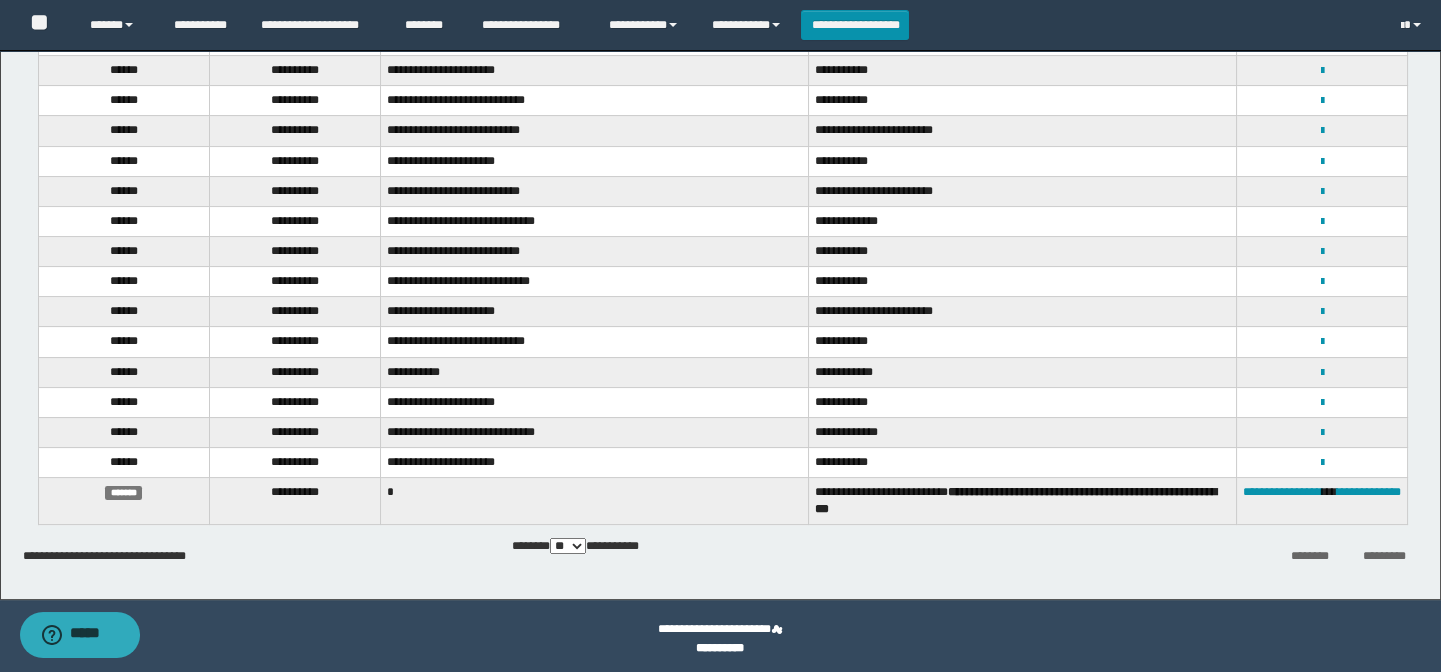 scroll, scrollTop: 826, scrollLeft: 0, axis: vertical 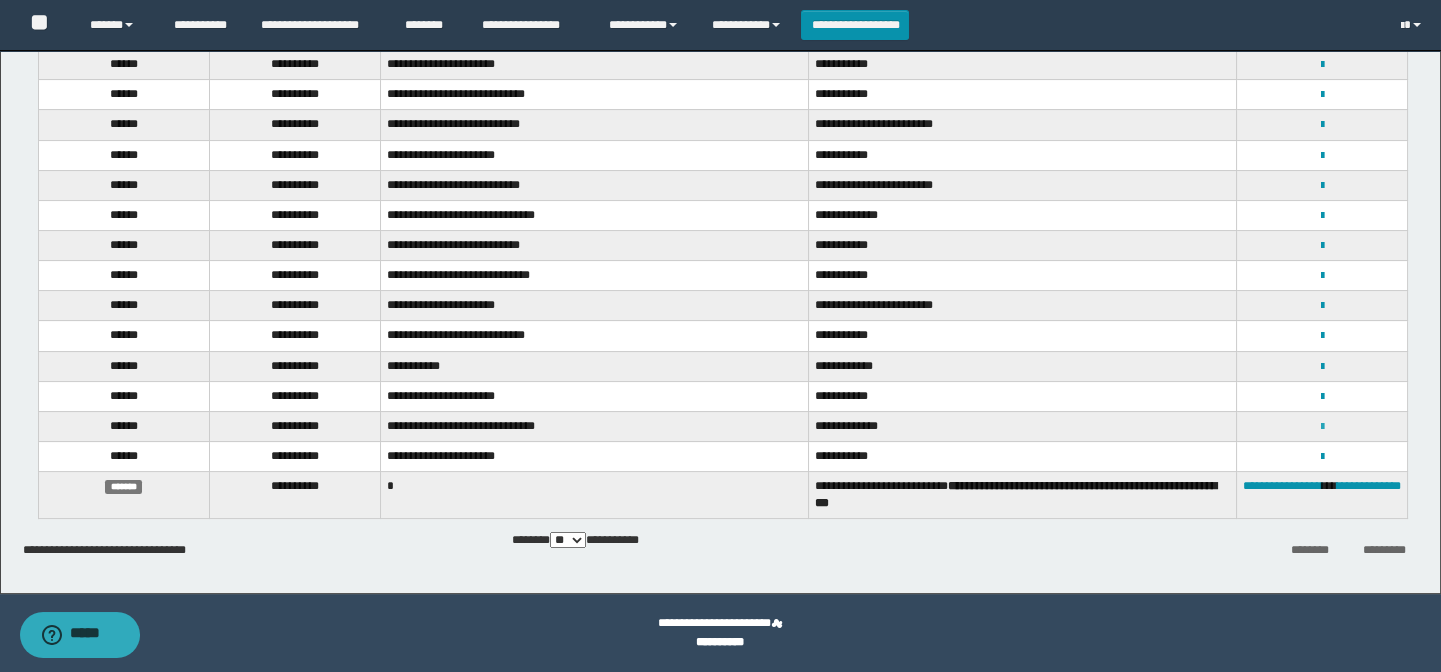 click at bounding box center [1321, 427] 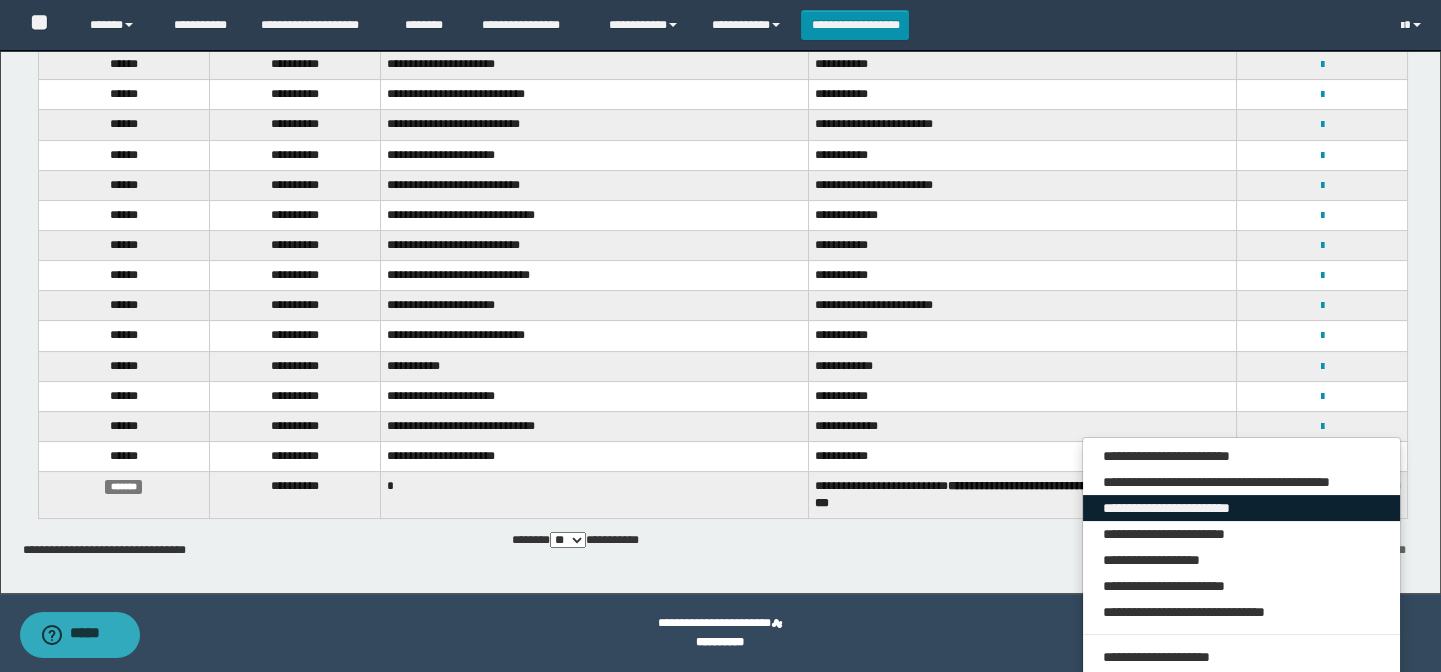 click on "**********" at bounding box center [1242, 508] 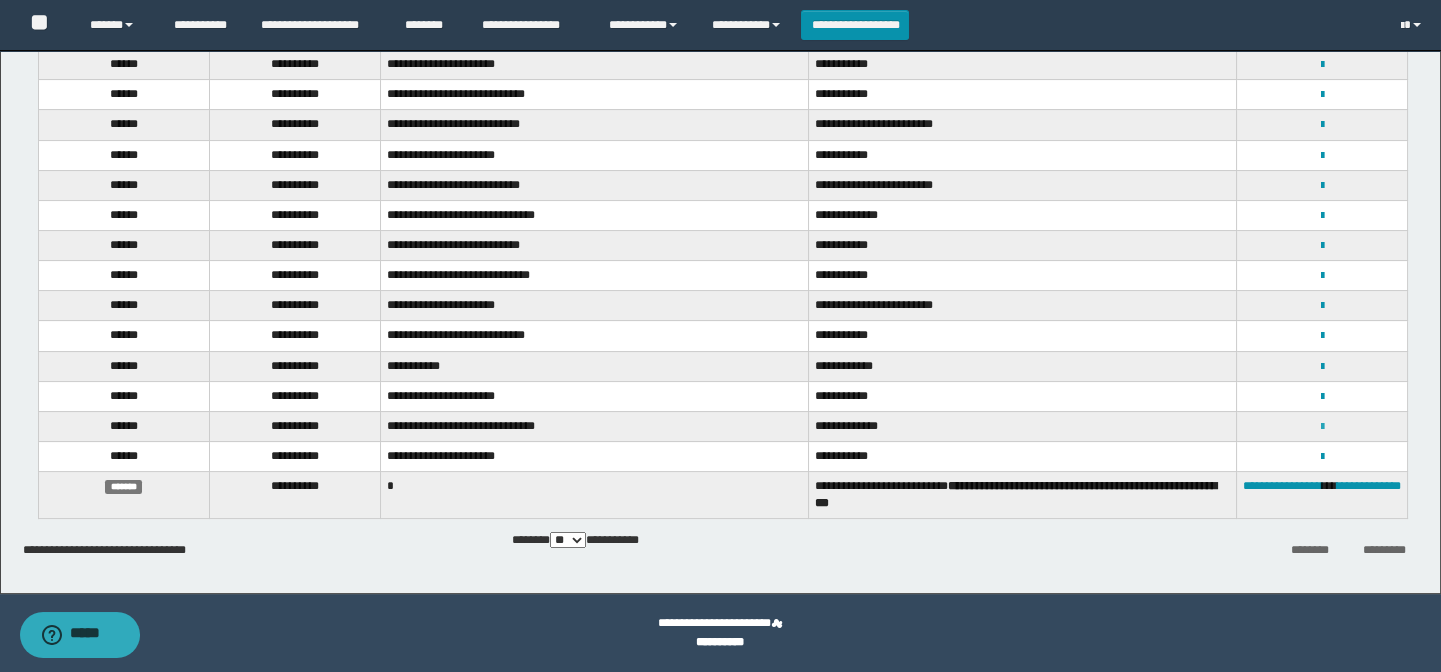 click at bounding box center (1321, 427) 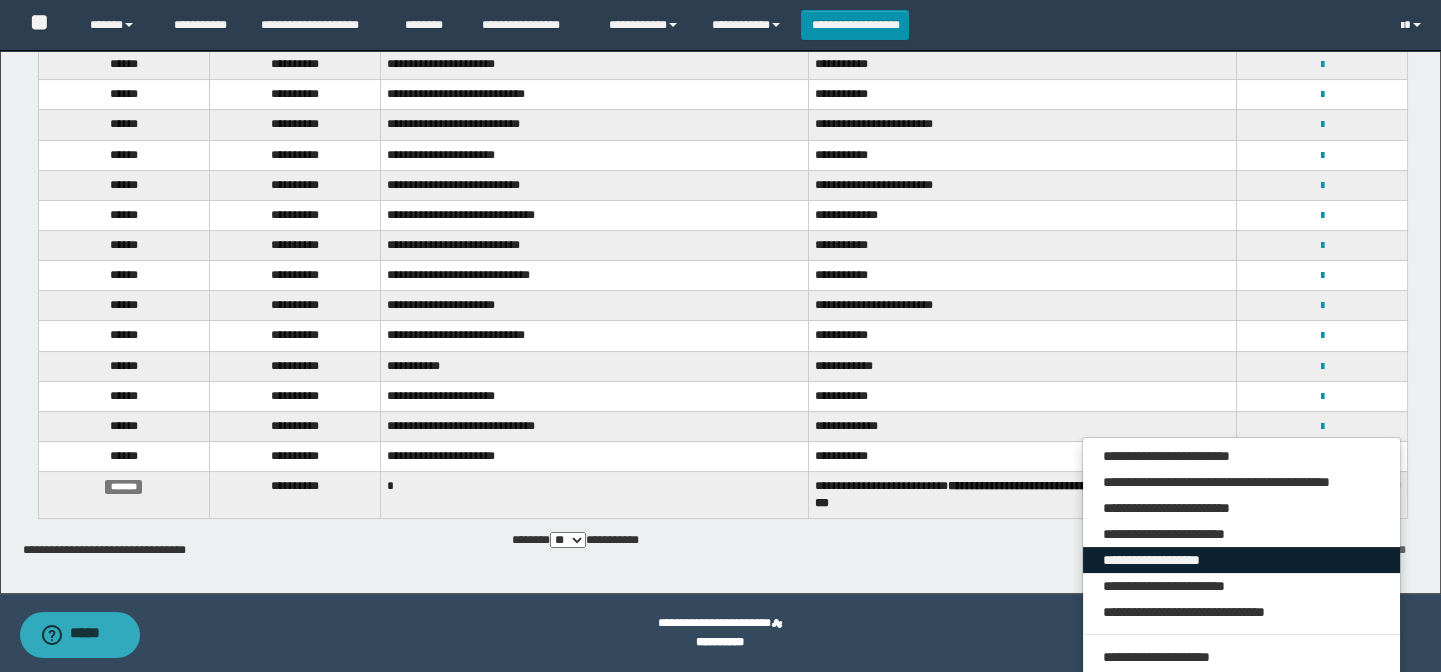 click on "**********" at bounding box center (1242, 560) 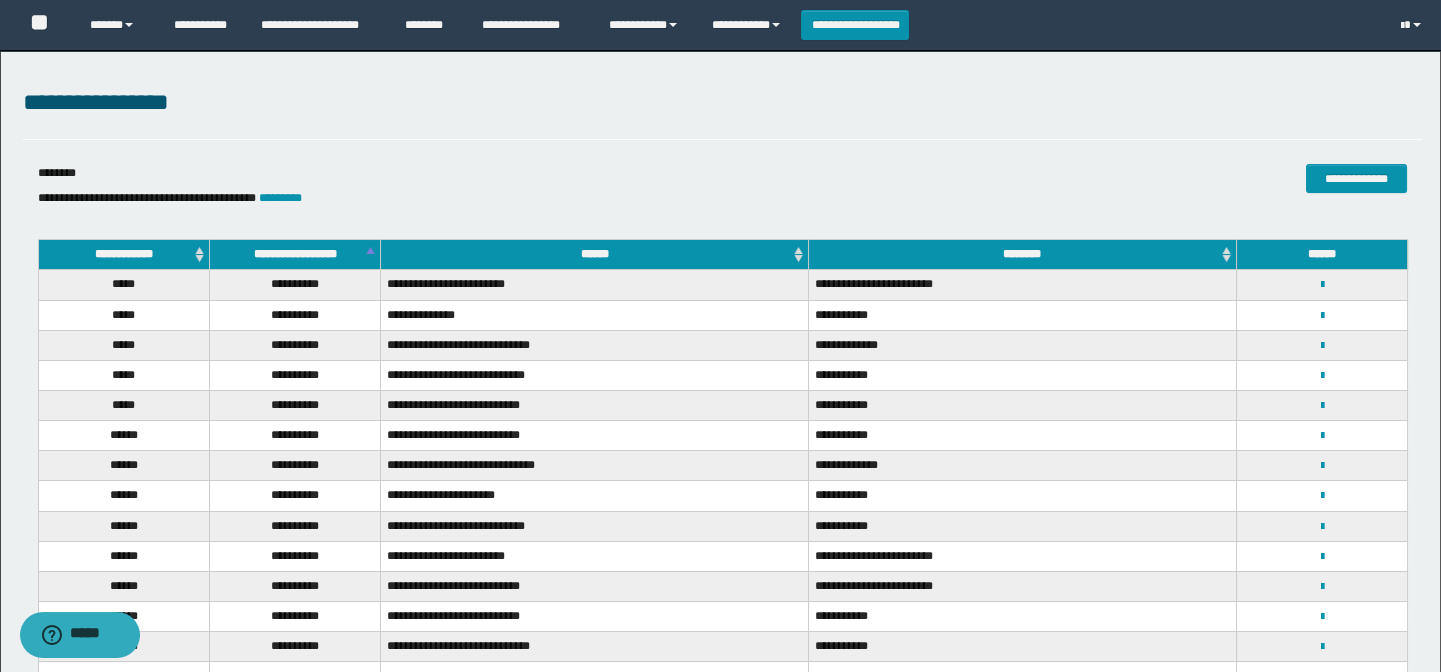 scroll, scrollTop: 0, scrollLeft: 0, axis: both 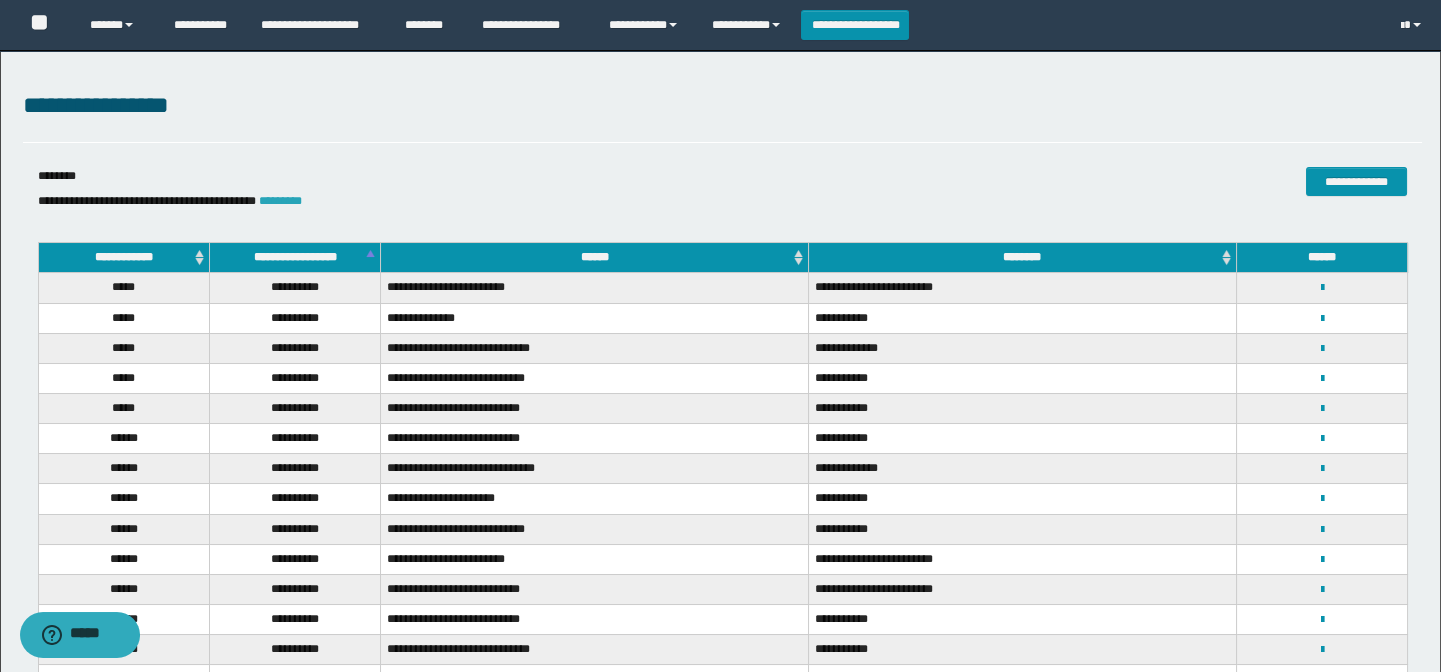 click on "*********" at bounding box center (280, 201) 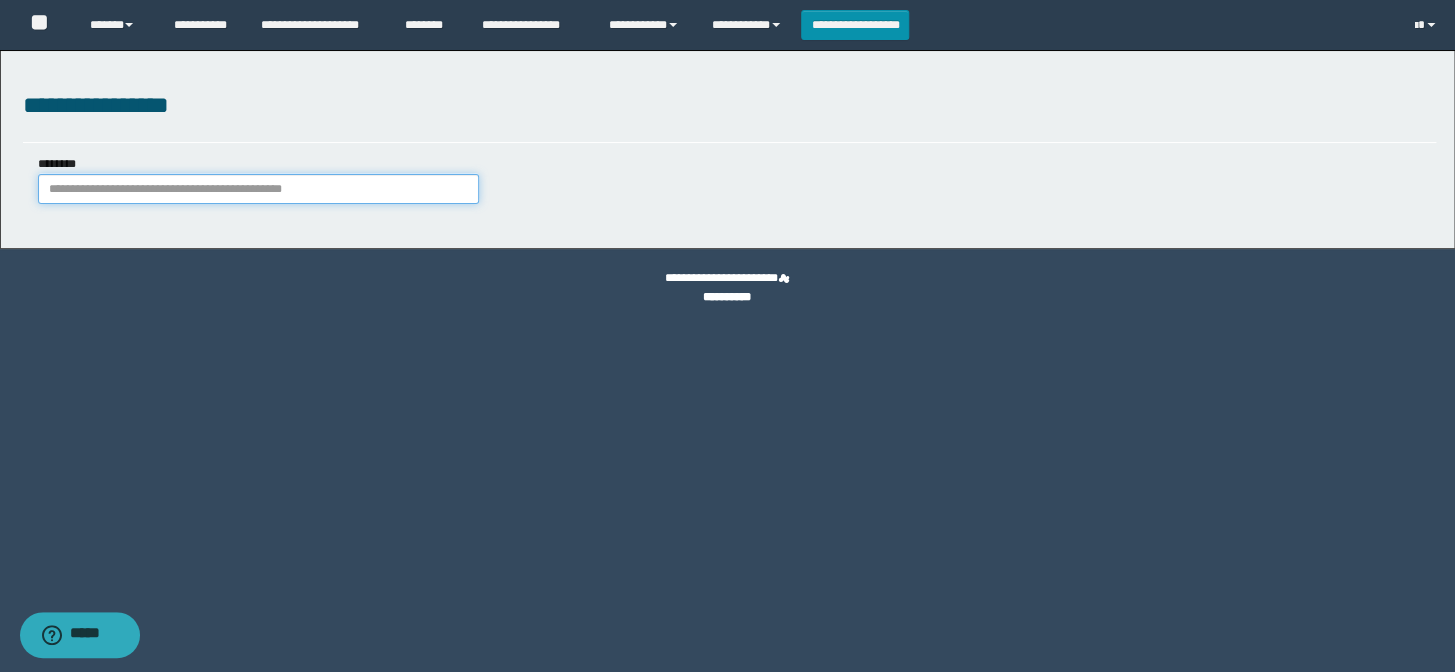 click on "********" at bounding box center [258, 189] 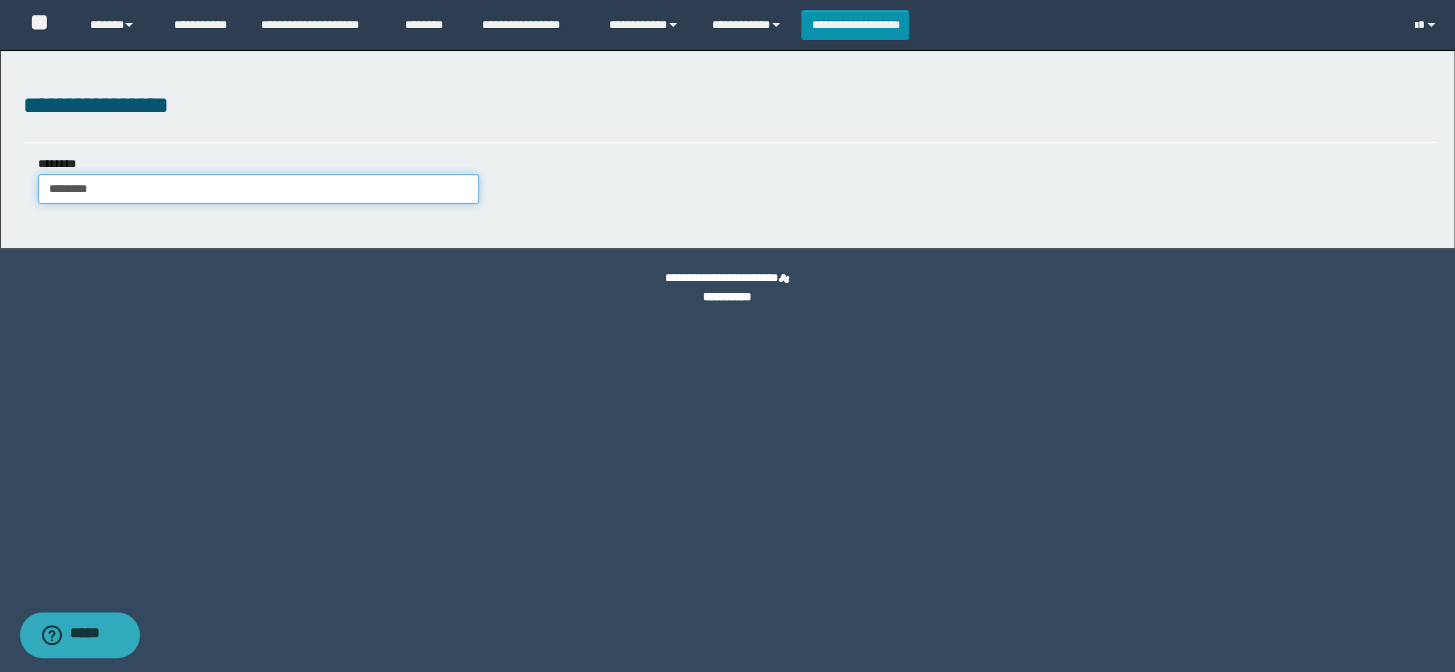 type on "********" 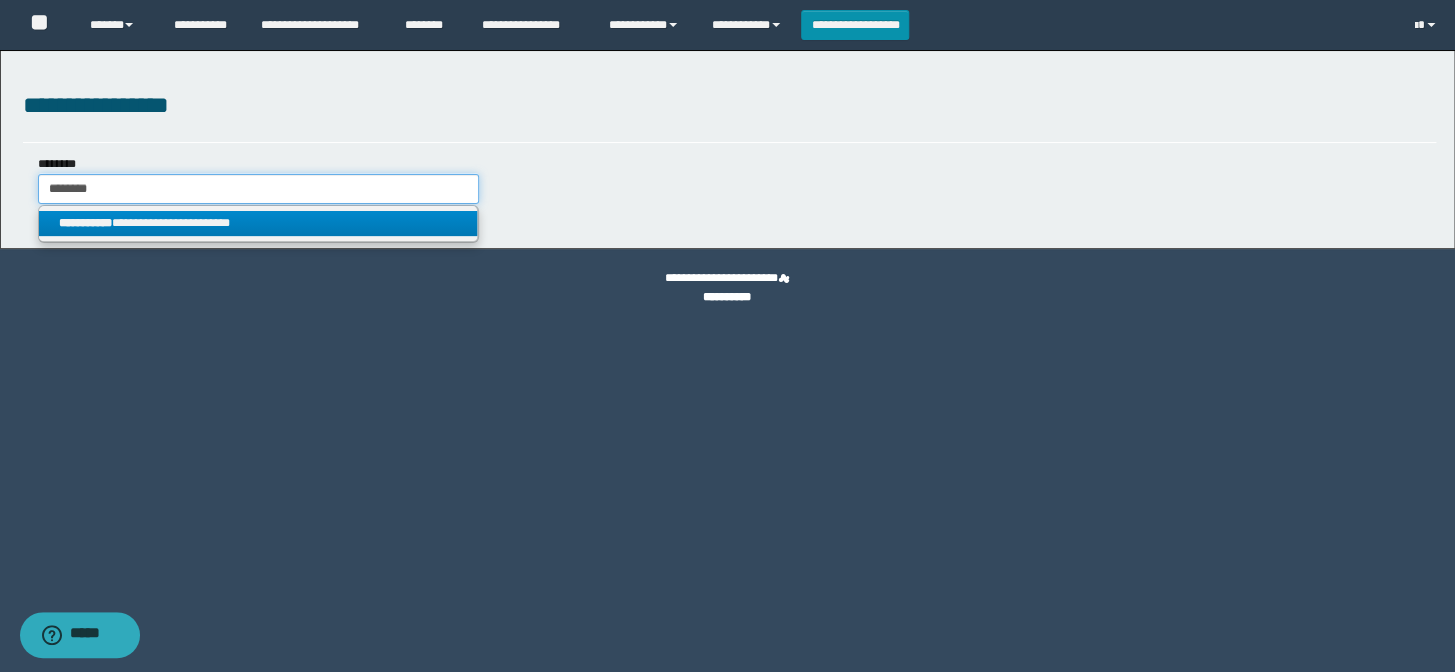 type on "********" 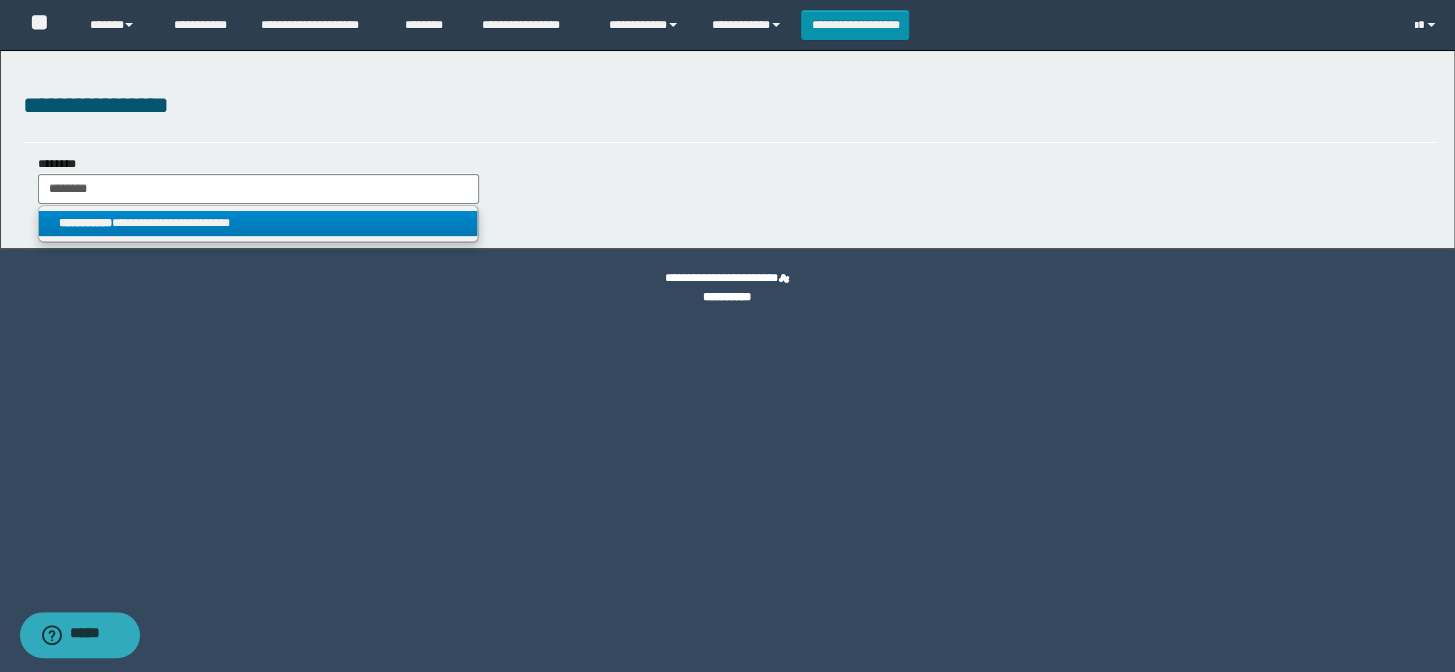 click on "**********" at bounding box center (258, 223) 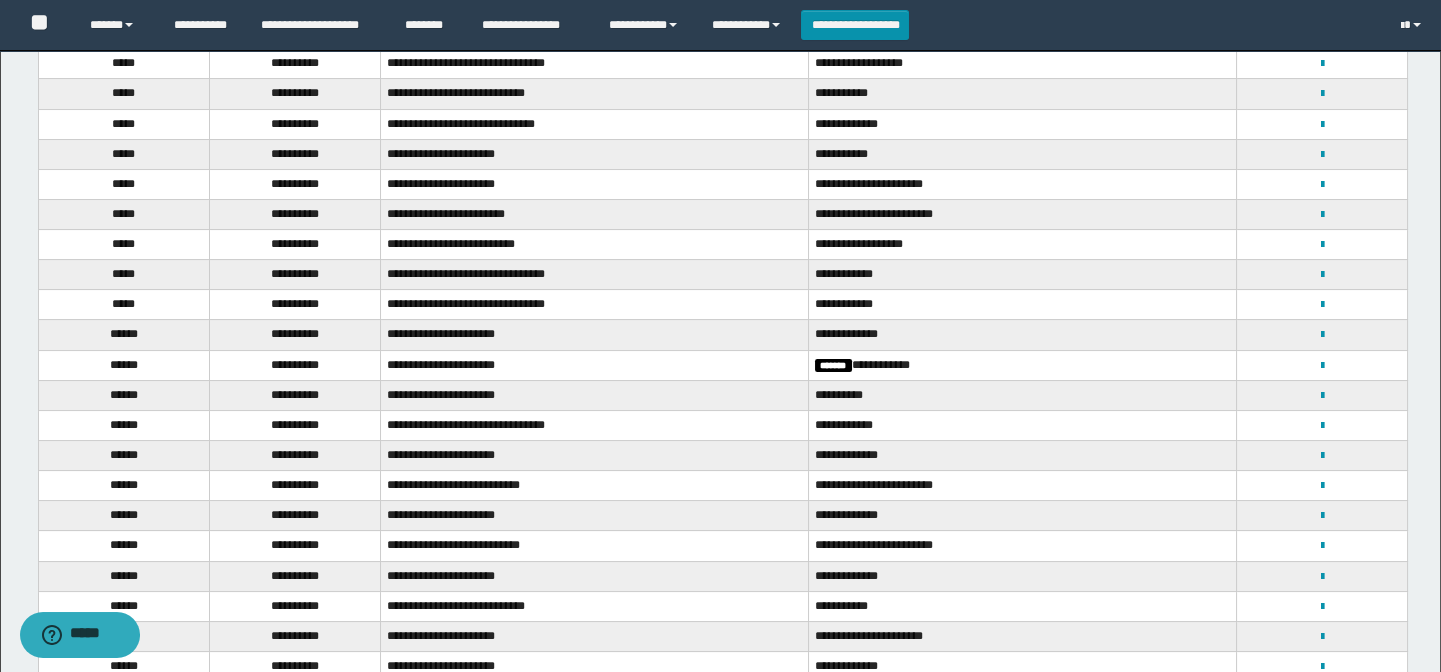 scroll, scrollTop: 779, scrollLeft: 0, axis: vertical 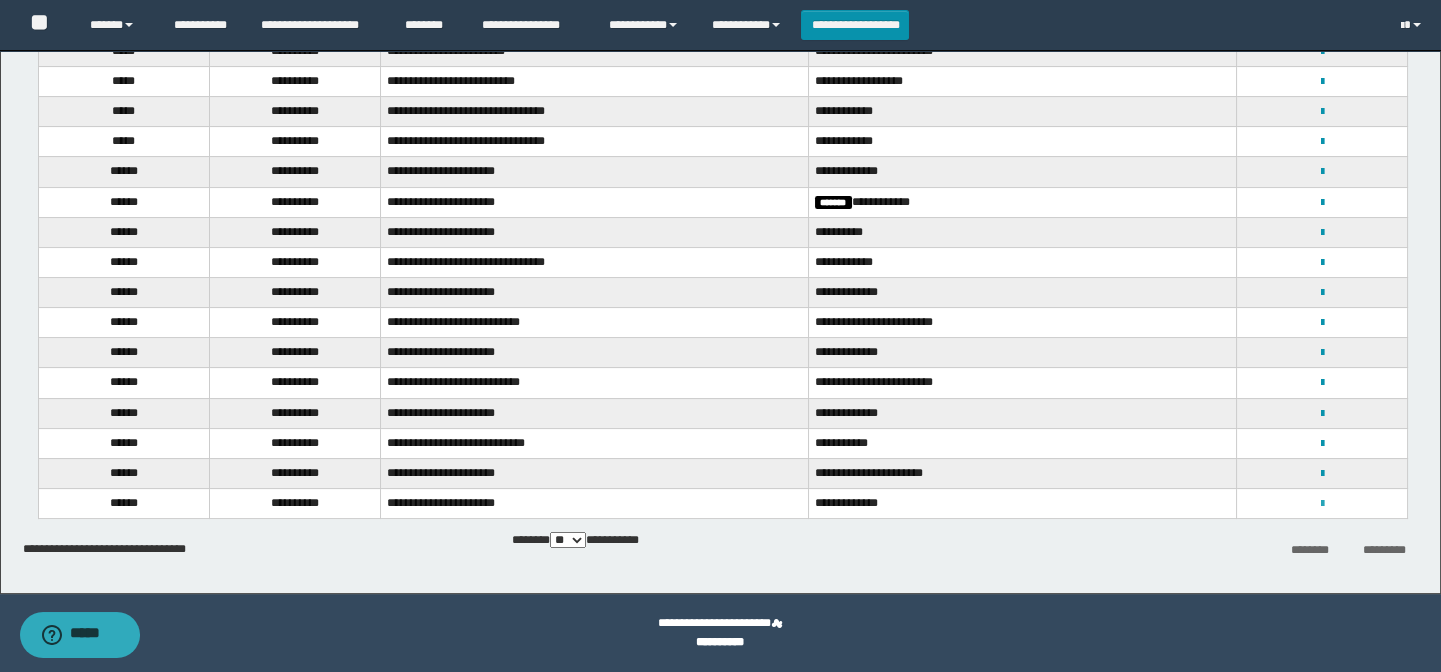 click at bounding box center (1321, 504) 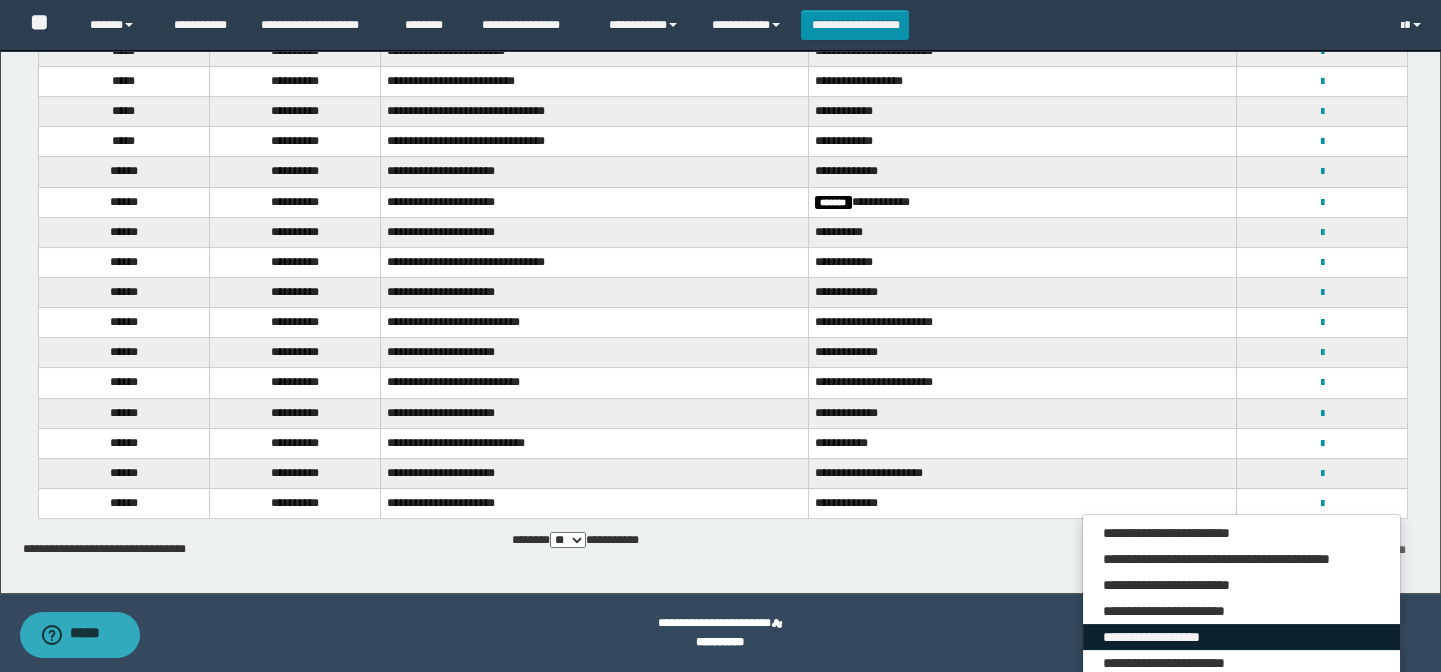 click on "**********" at bounding box center (1242, 637) 